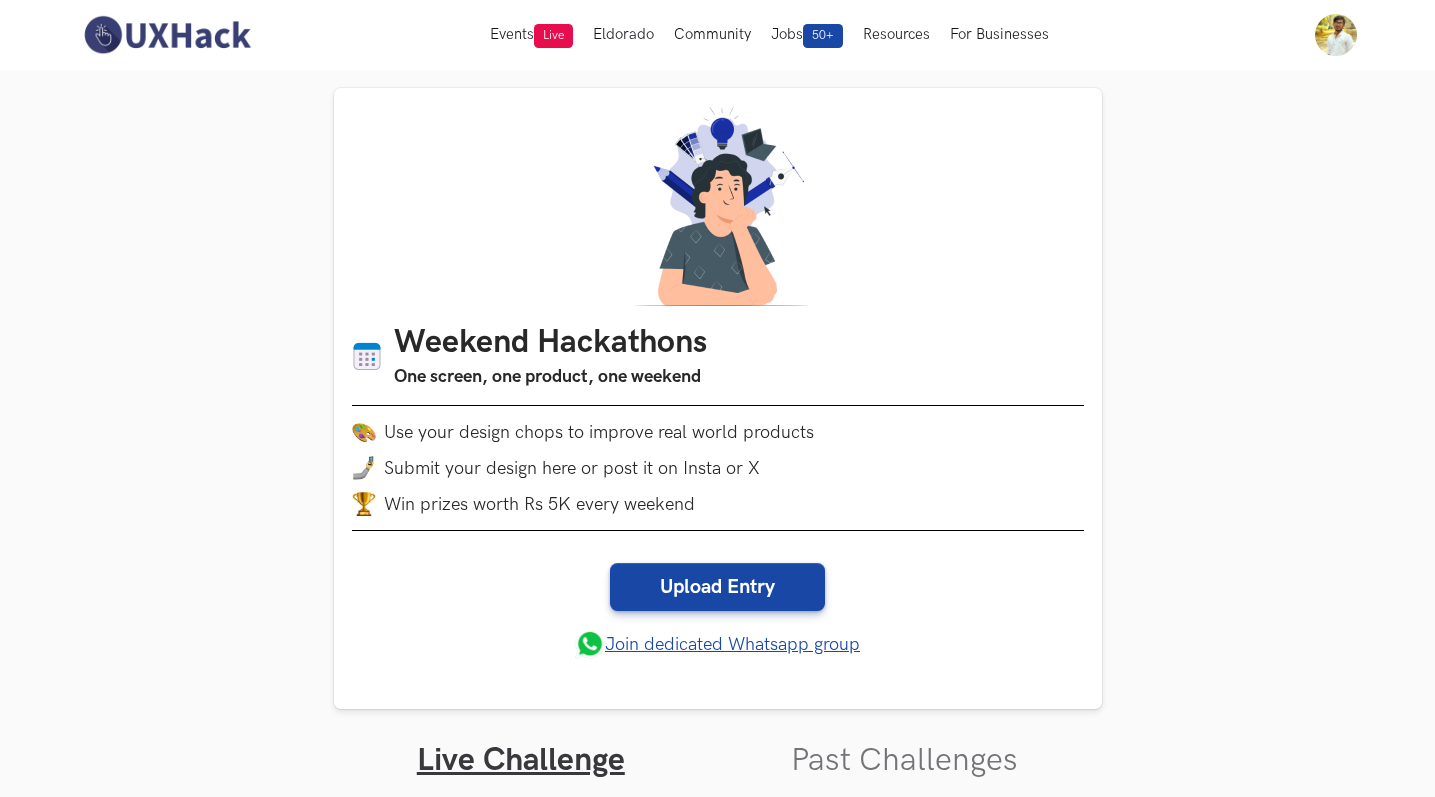 scroll, scrollTop: 970, scrollLeft: 0, axis: vertical 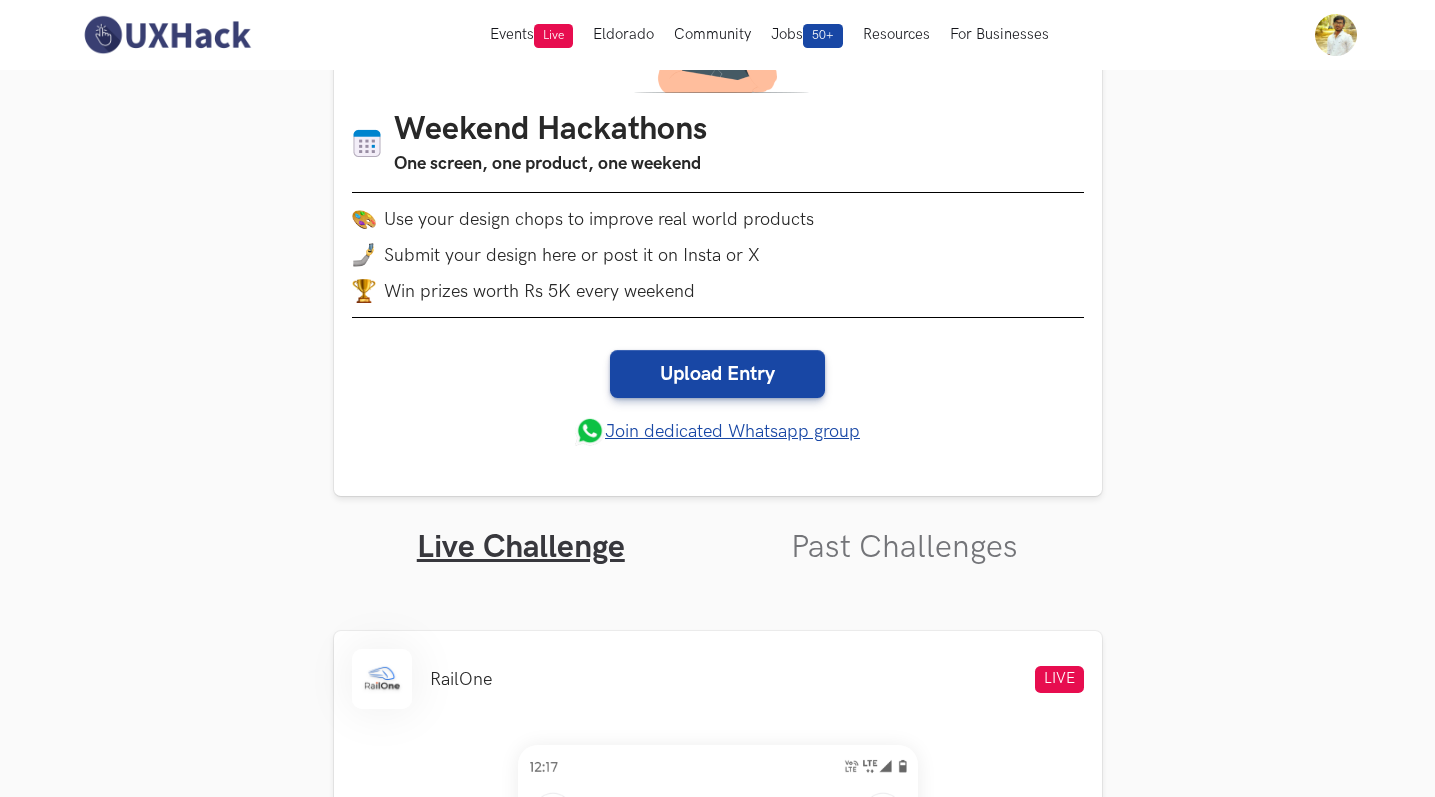 click on "RailOne LIVE Weekend Hackathon #75 Indian Railways has just launched an all in one app called RailOne. Users can book tickets across IRCTC (reserved) and UTS (unreserved), which till date had to be done on different platforms. Besides this, the app offers other features such as train tracking, food ordering, PNR status et al Improve the design of the homescreen to bring in standardisation and consistency to this screen. You may change the look, if that helps build more trust with the app. Also consider improving prioritisation of the elements, so that they reflect the users expectations of a railway ticket booking app. Note: You need to design only 1 screen of the mobile app and only the highlighted section. Please do not use any annotations or explanations in your designs Deadline: Monday, 7th Jul, 10AM IST Upload Entry (Upto 5 MB. Allowed formats: .PNG,.JPEG)   Cancel   {n} selected %file%files% Progress value is  0% Remove File Progress value is  100% Remove File Pro tip:  Get  RailOne's Share this page" at bounding box center (718, 1435) 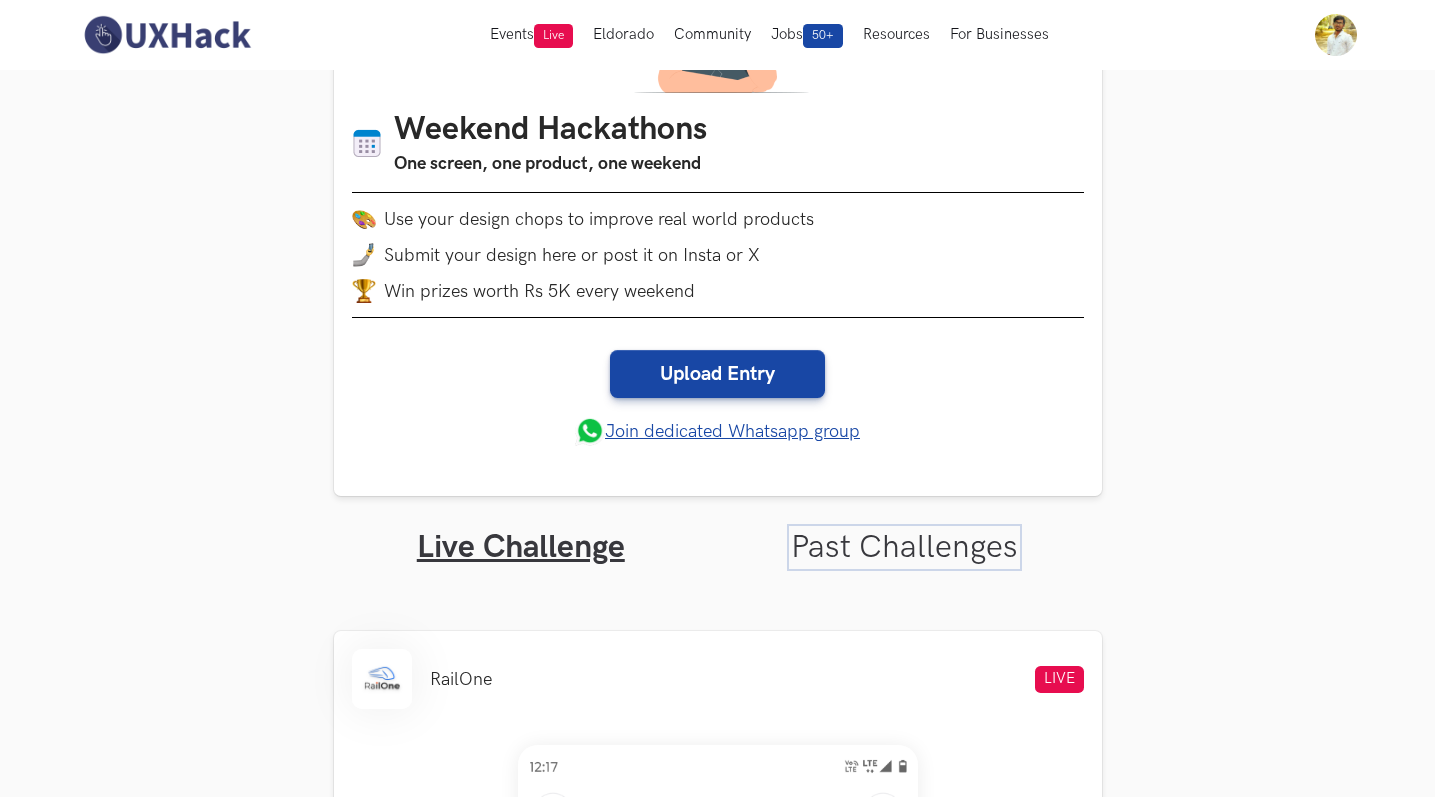 click on "Past Challenges" at bounding box center (904, 547) 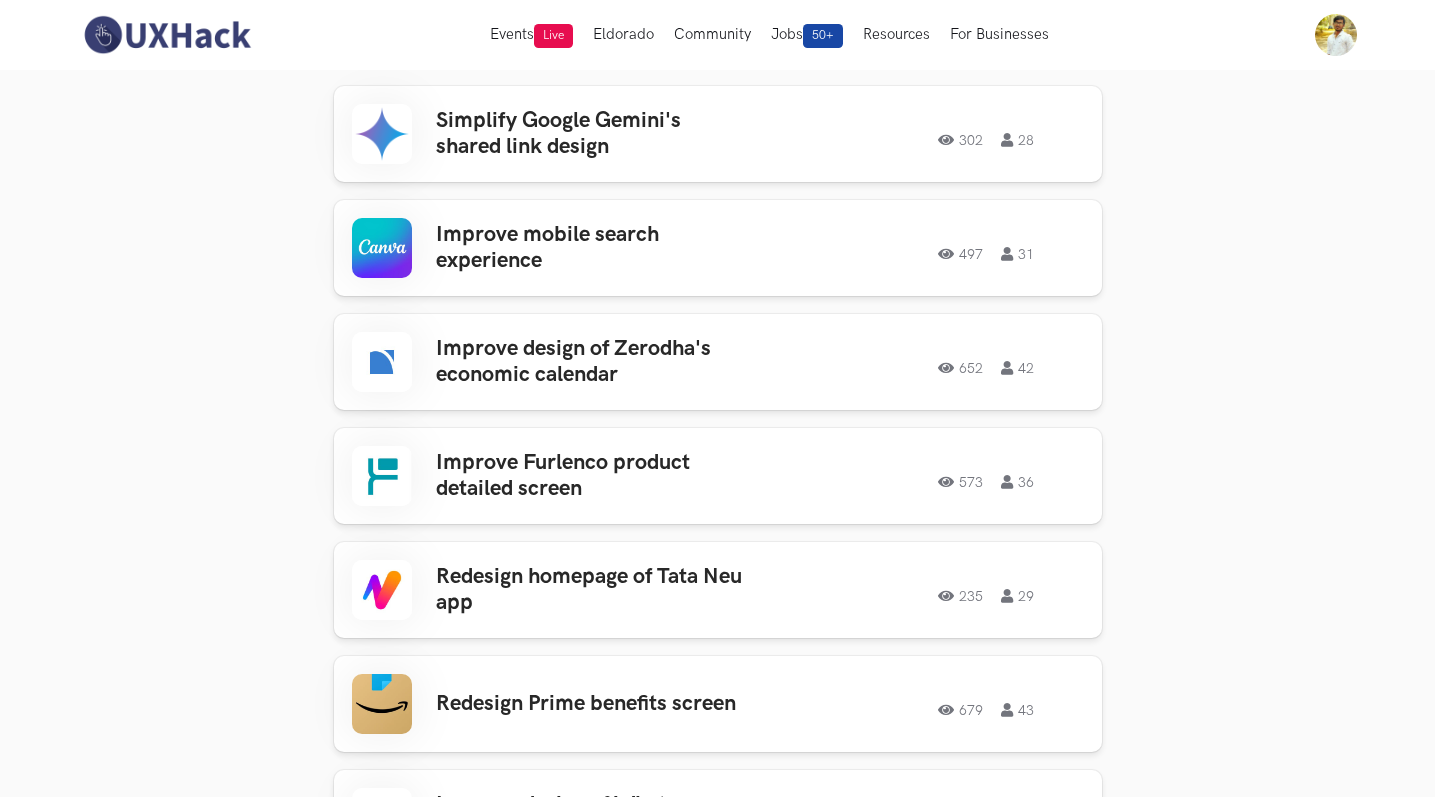 scroll, scrollTop: 725, scrollLeft: 0, axis: vertical 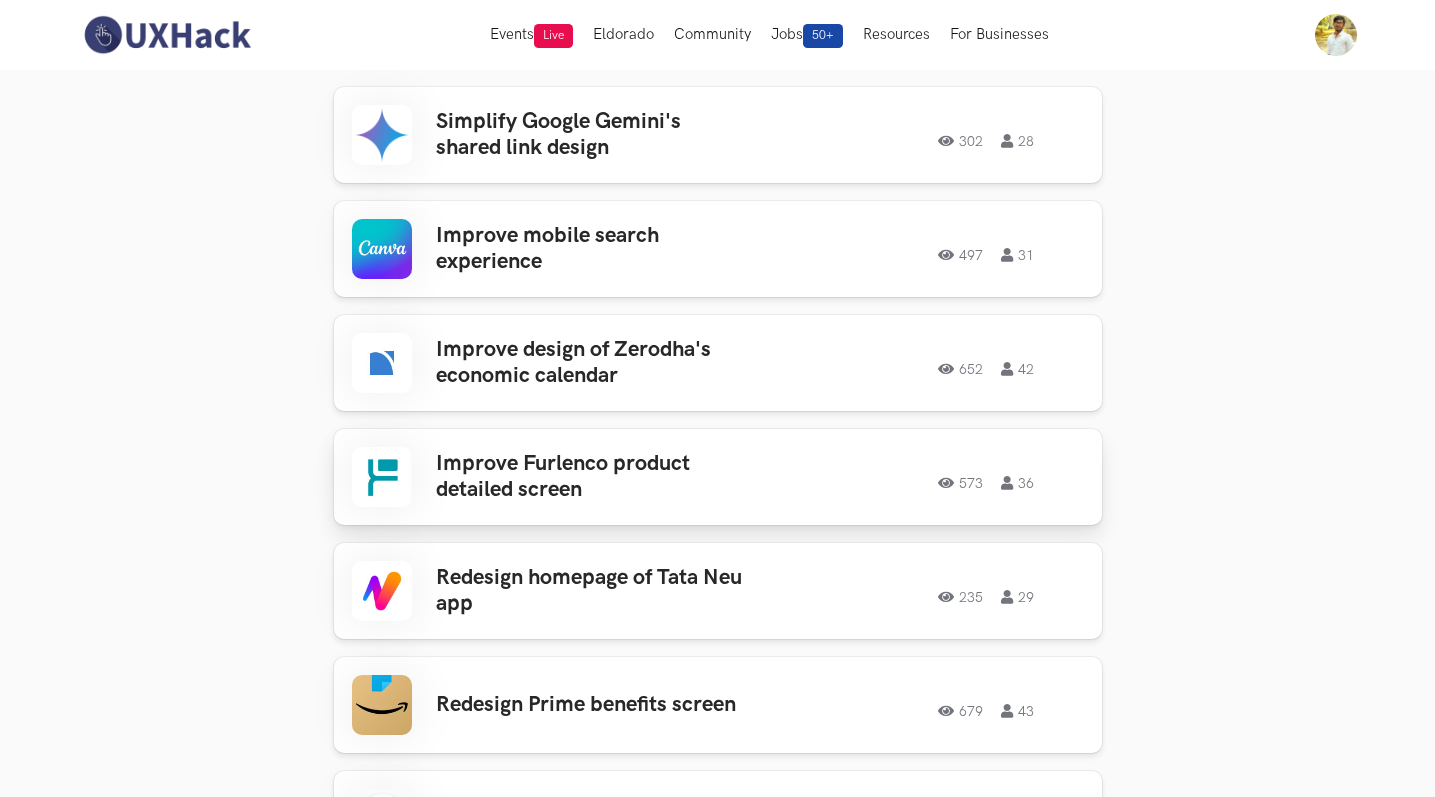 click on "Improve Furlenco product detailed screen" at bounding box center (592, 477) 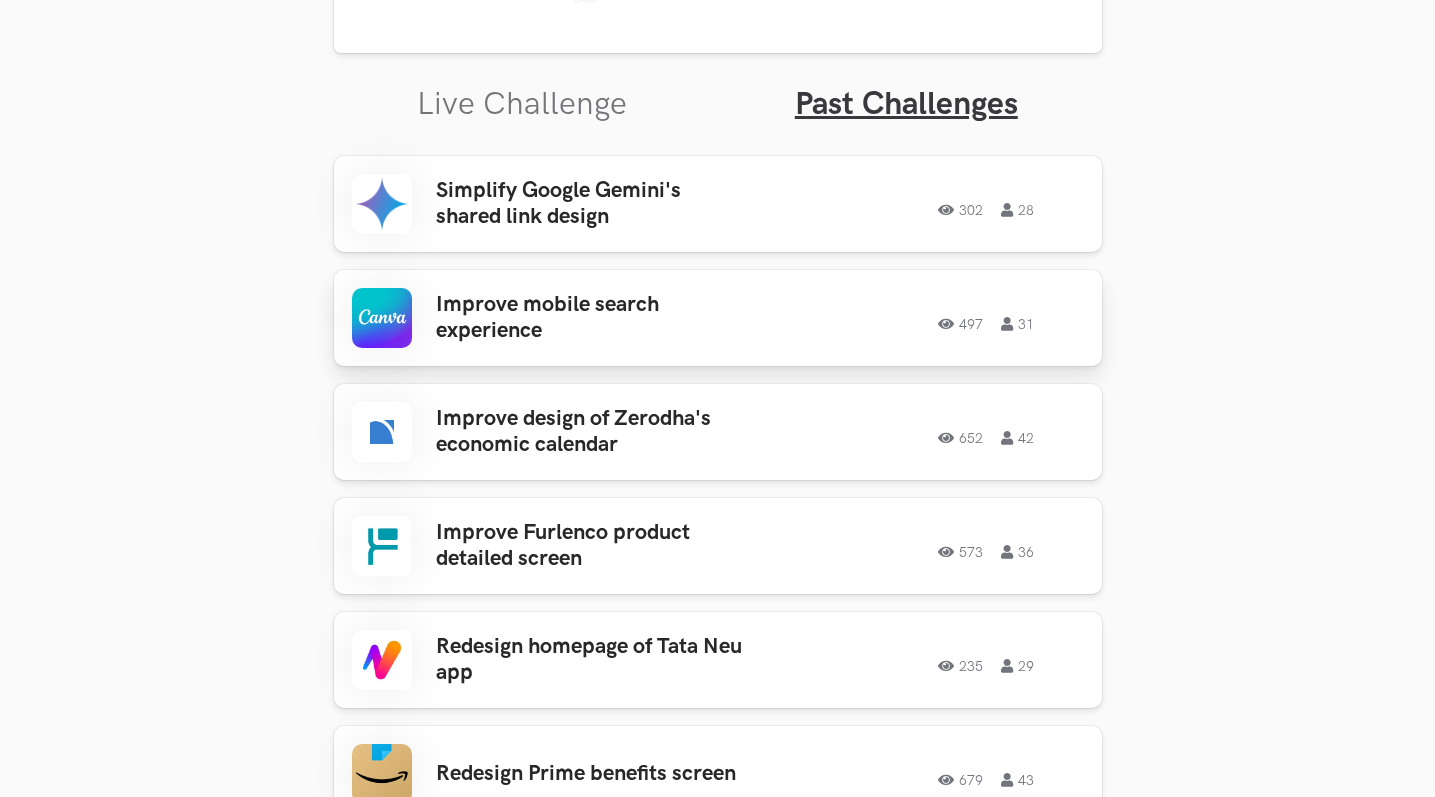 scroll, scrollTop: 622, scrollLeft: 0, axis: vertical 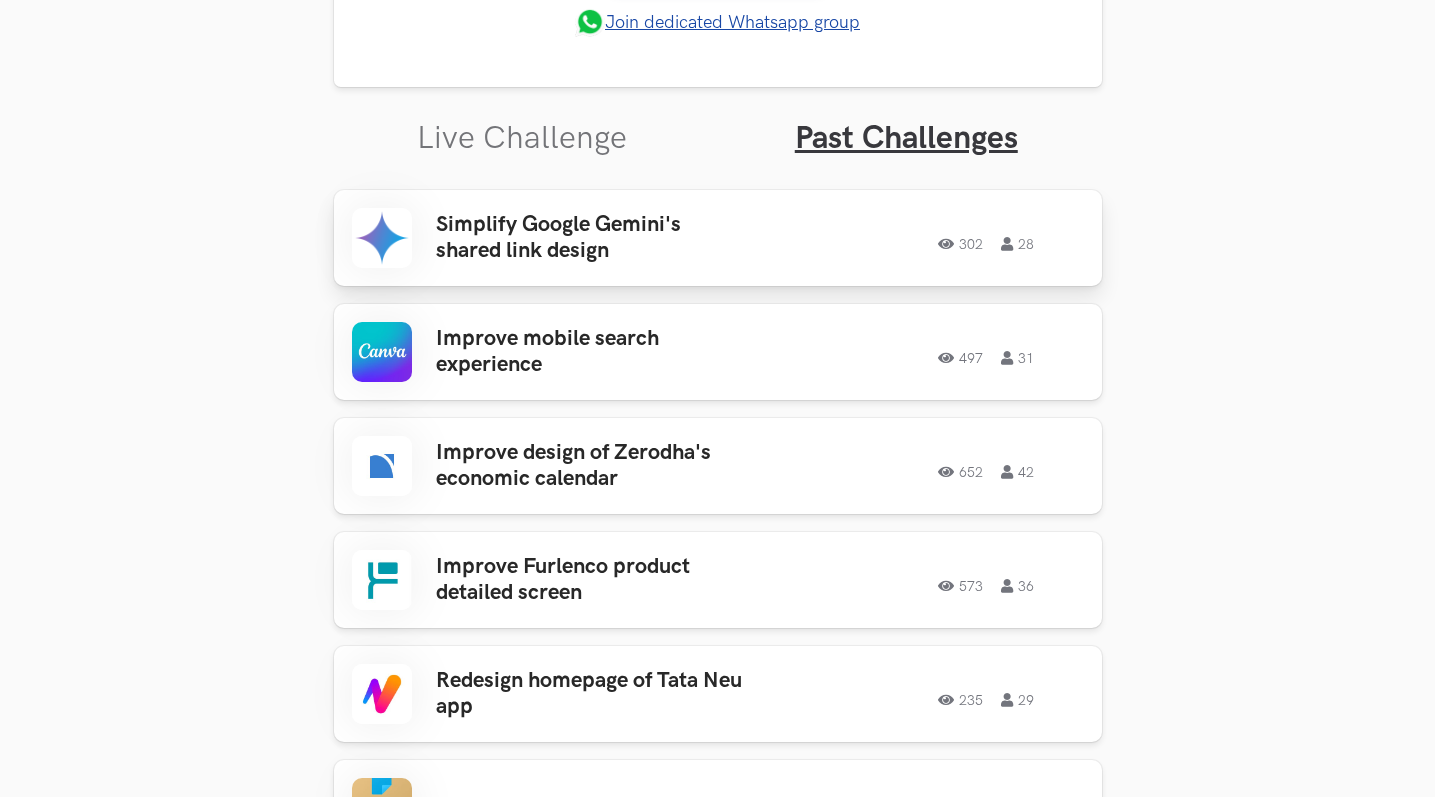 click on "Simplify Google Gemini's shared link design  302  28  302  28" at bounding box center [718, 238] 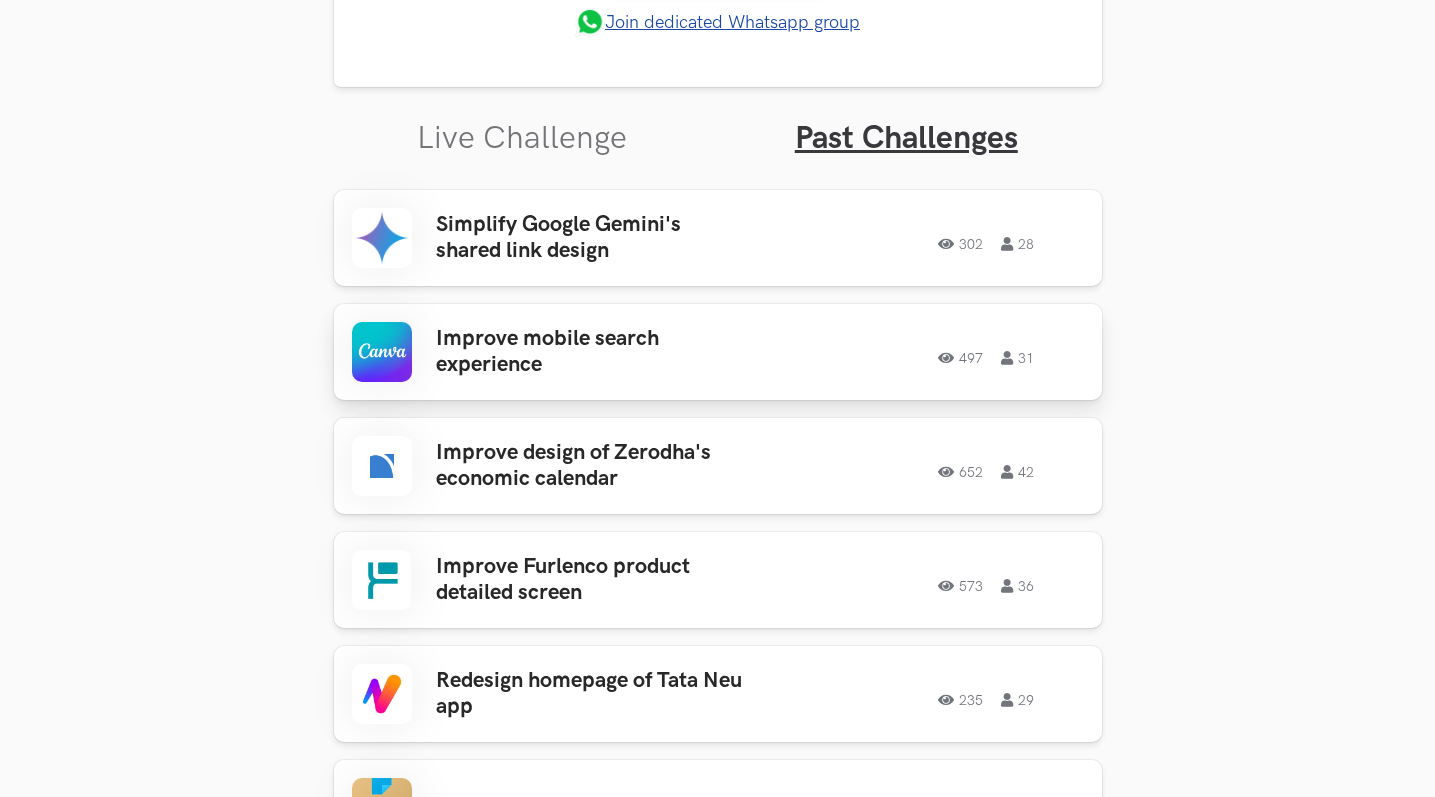 click on "Improve mobile search experience" at bounding box center [592, 352] 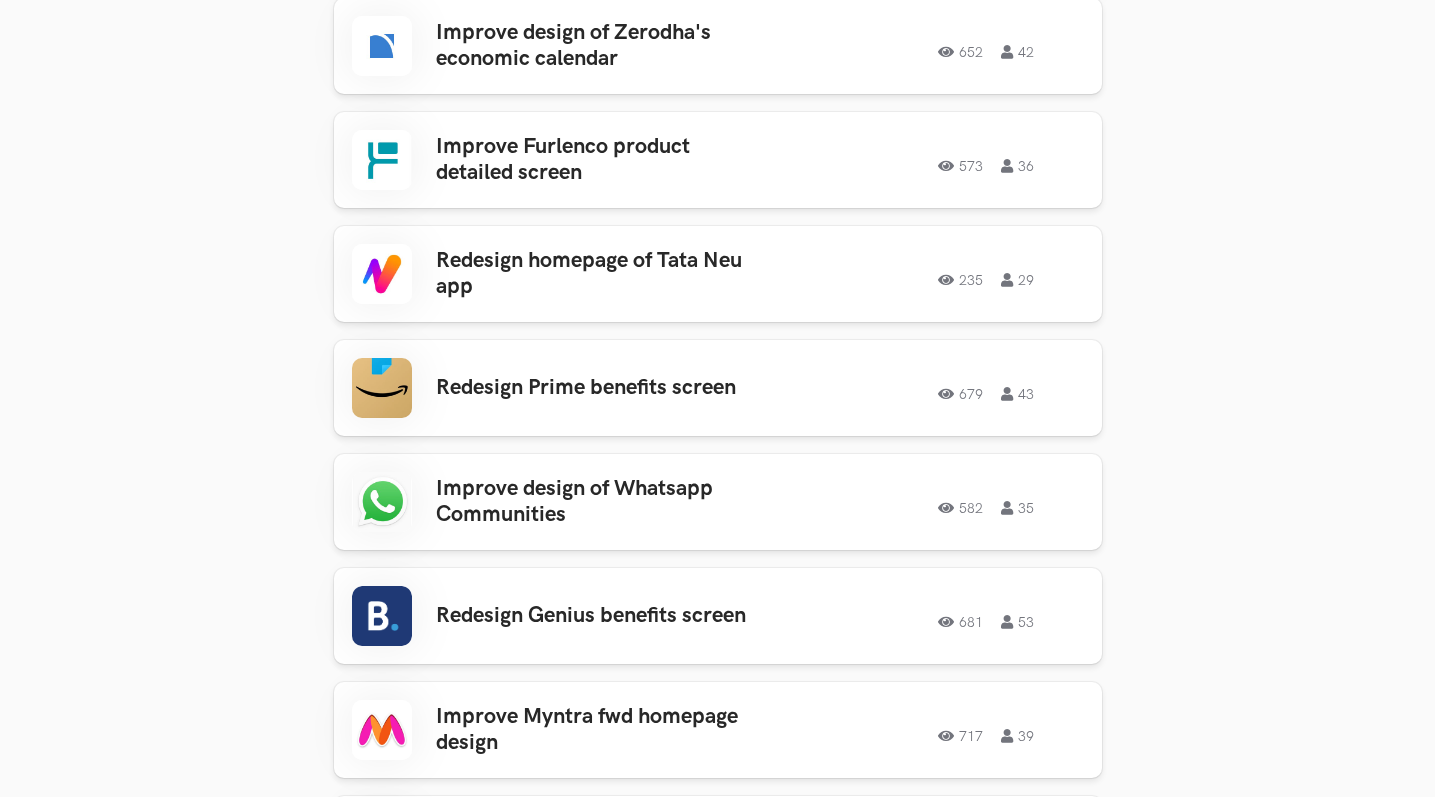 scroll, scrollTop: 1092, scrollLeft: 0, axis: vertical 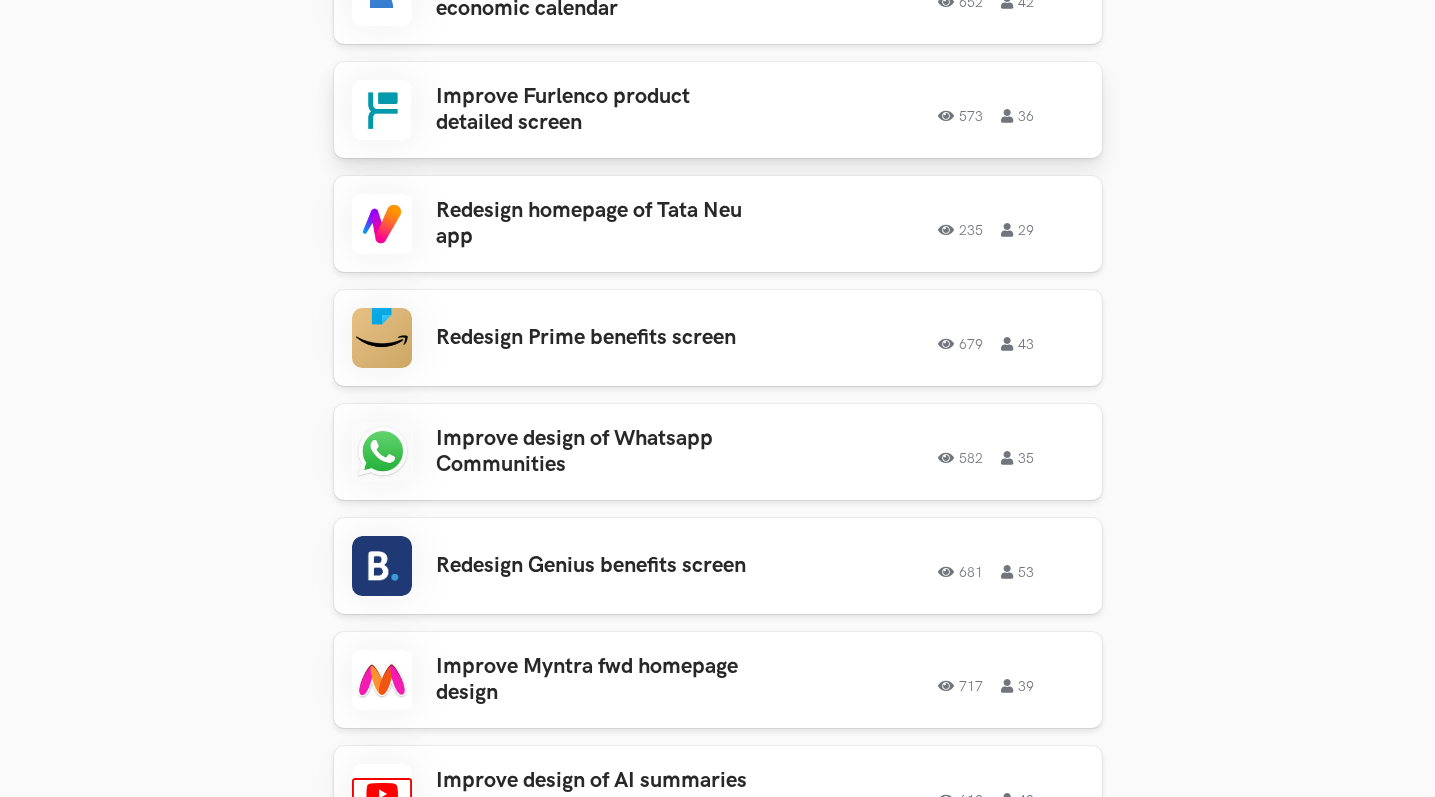 click on "Improve Furlenco product detailed screen" at bounding box center (592, 110) 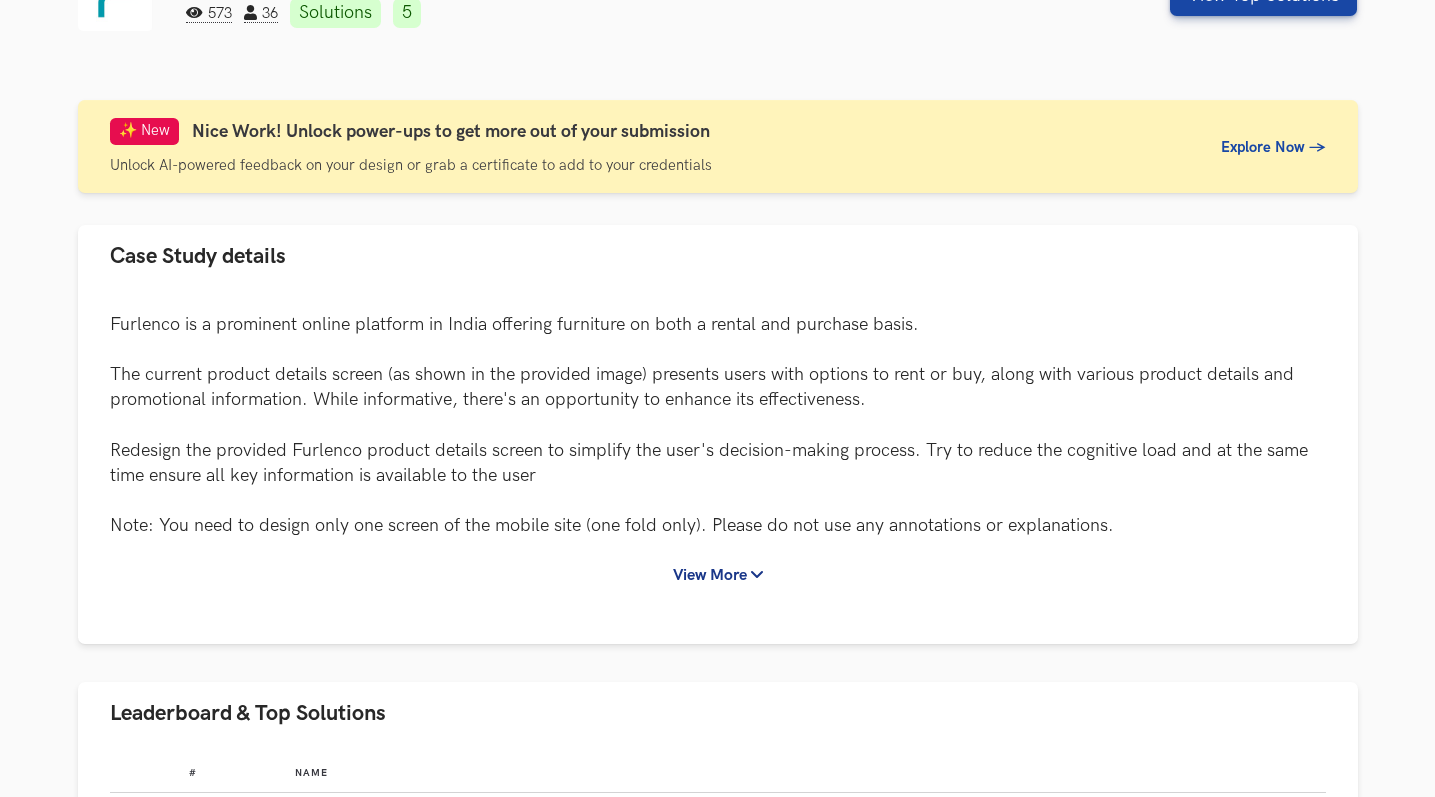 scroll, scrollTop: 403, scrollLeft: 0, axis: vertical 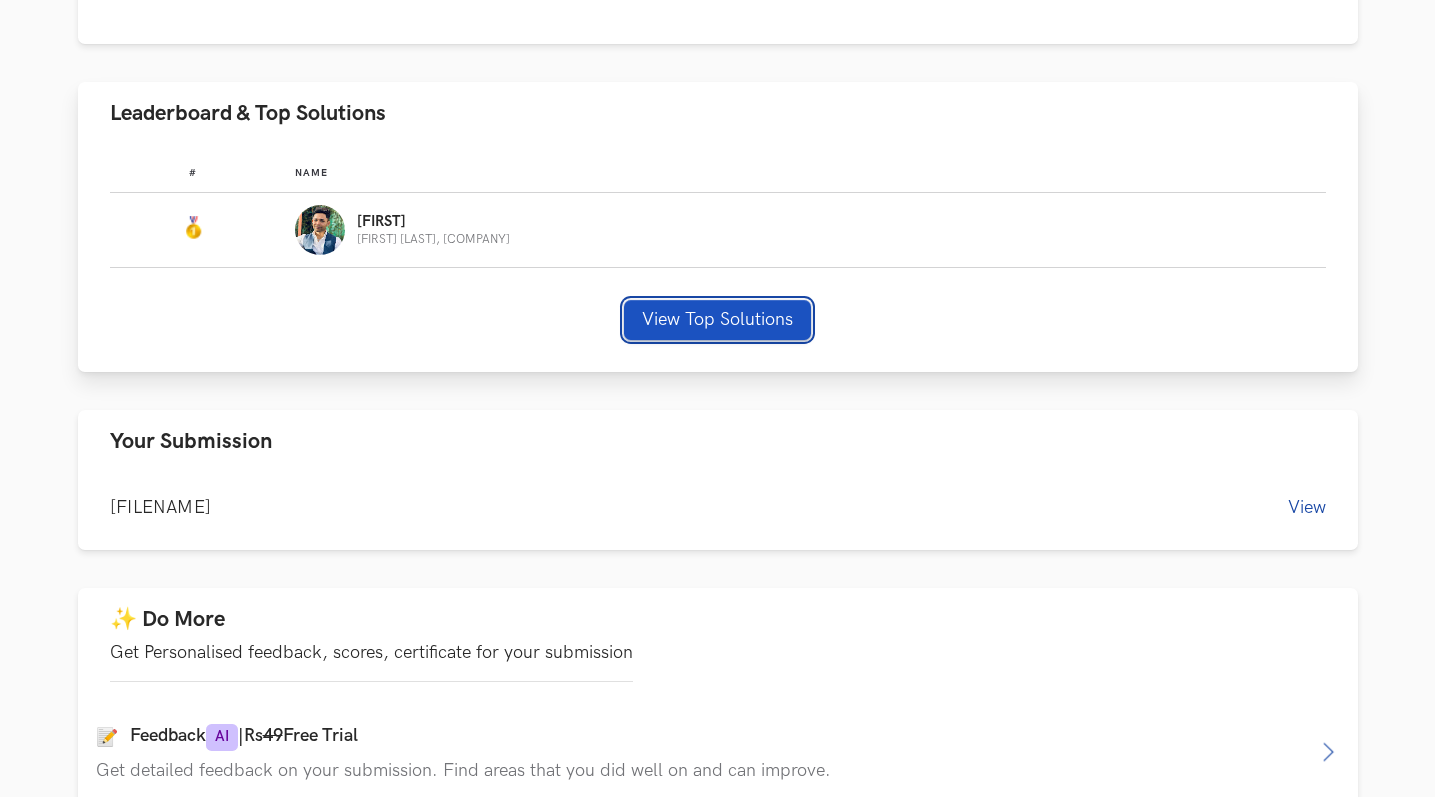 click on "View Top Solutions" at bounding box center (717, 320) 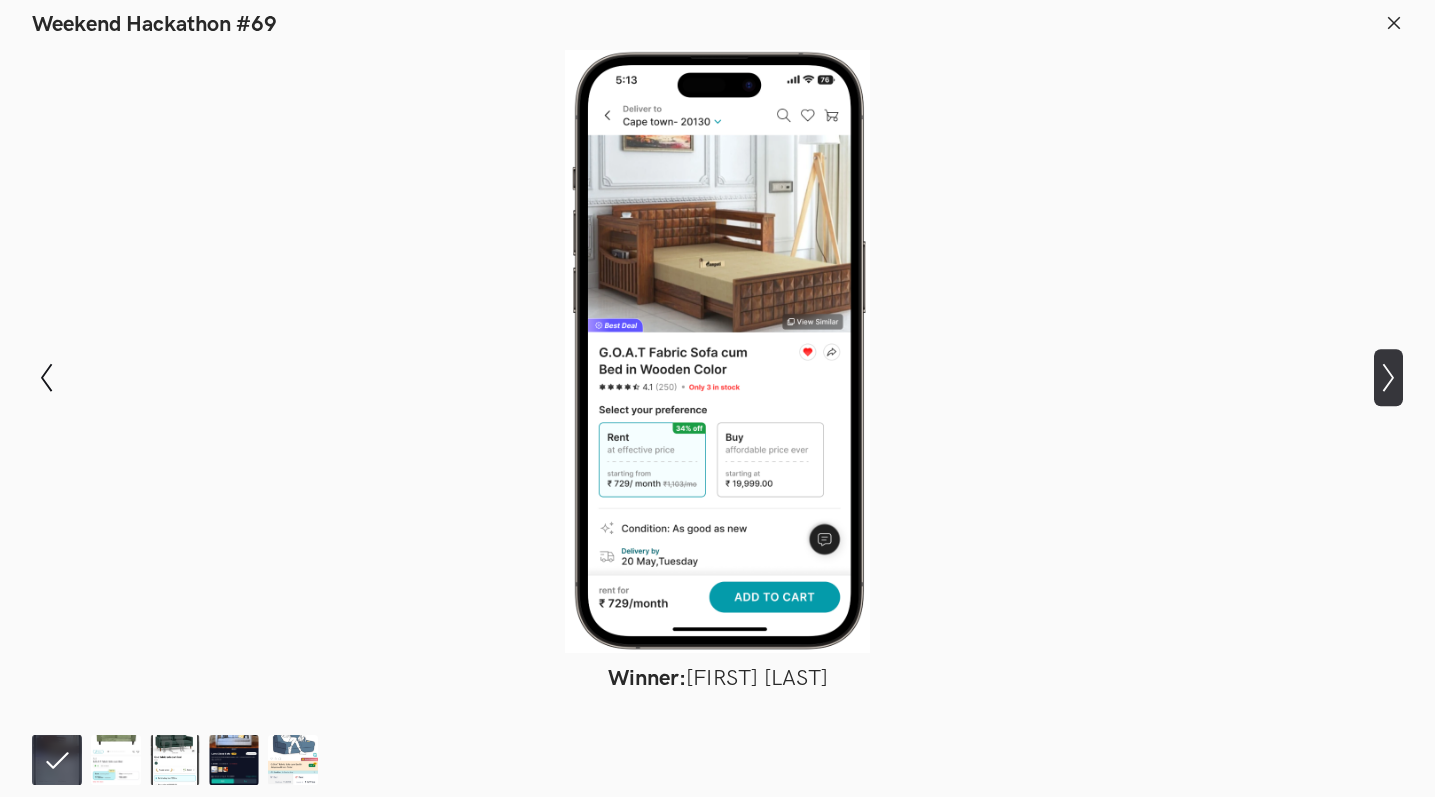 click on "Show next slide" at bounding box center [46, 377] 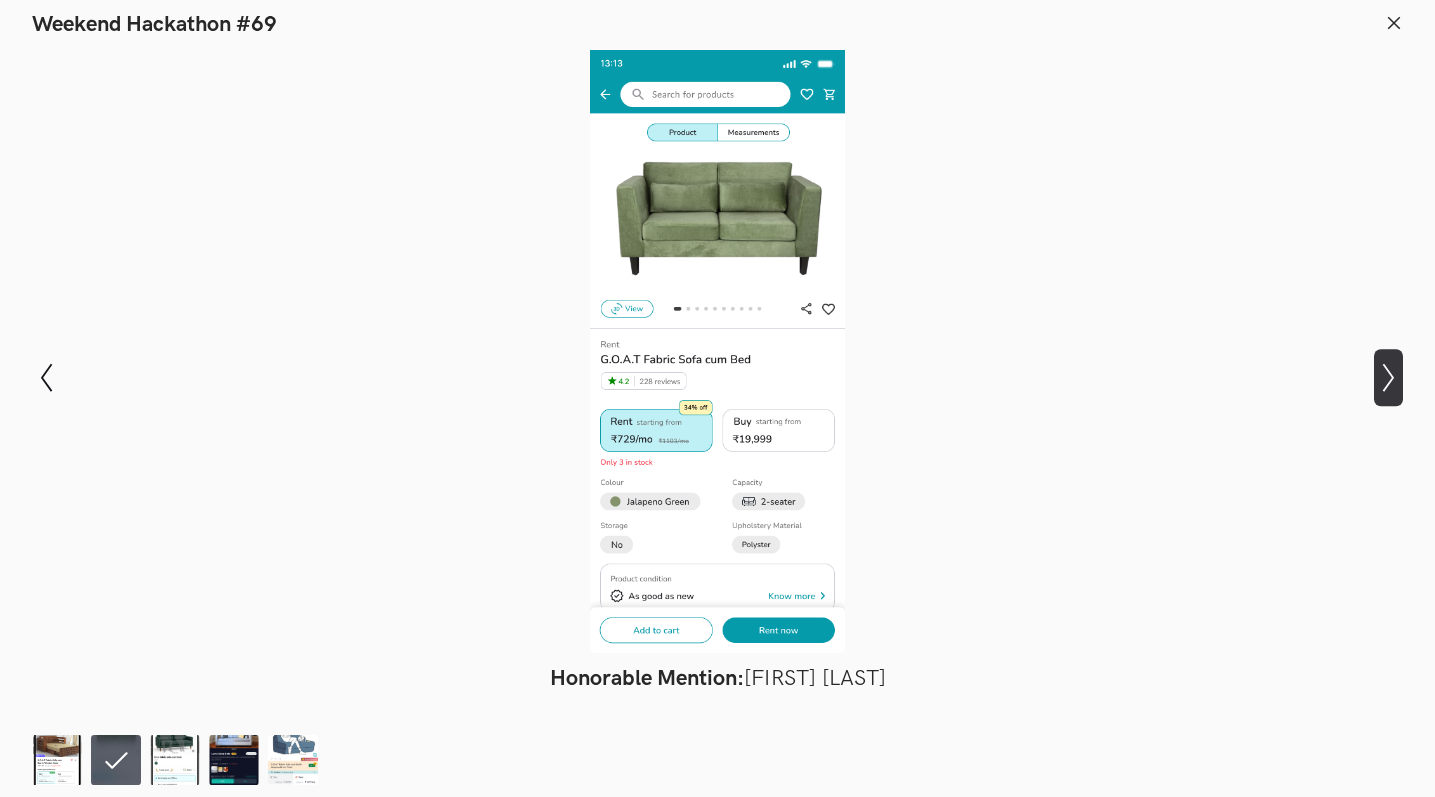 click on "Show next slide" at bounding box center (46, 377) 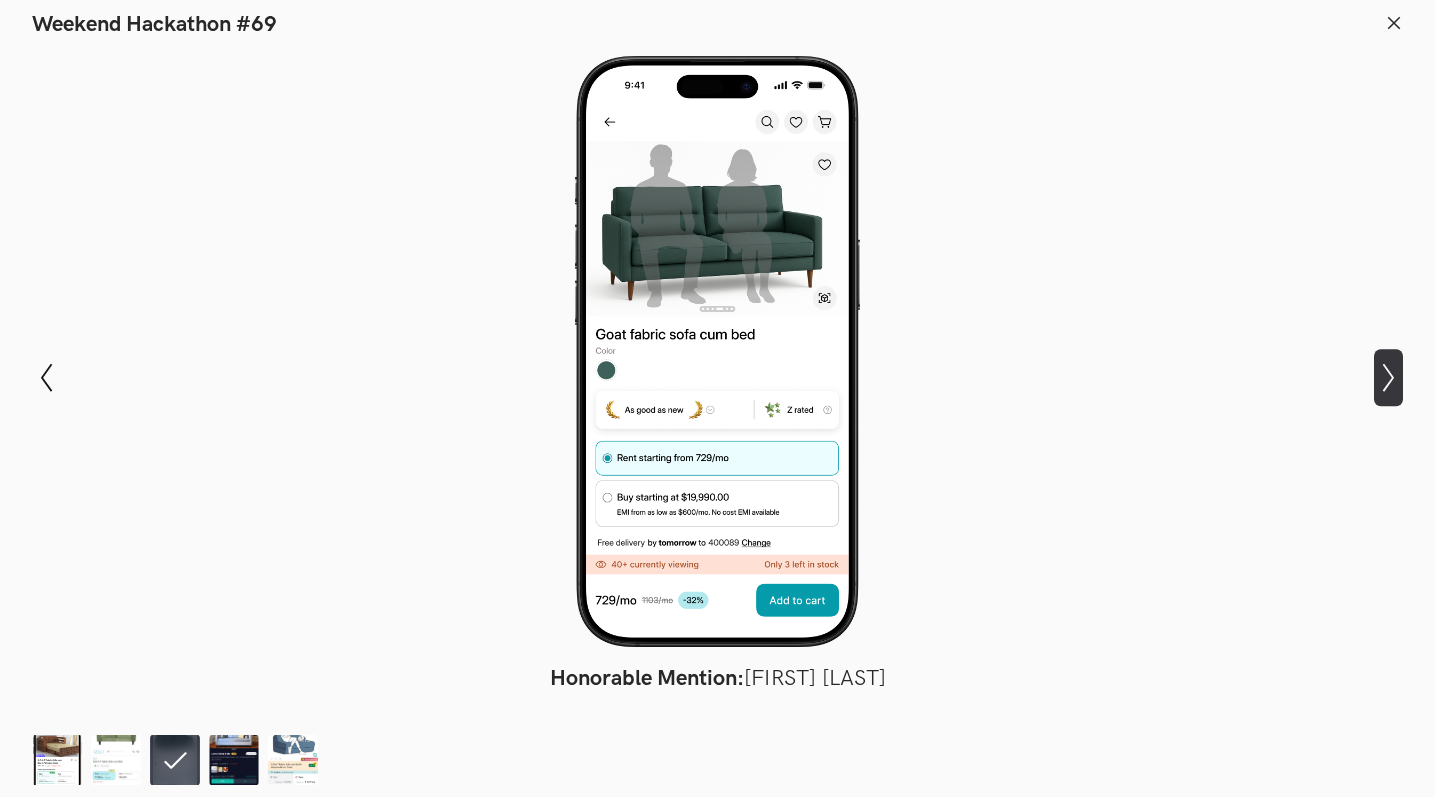 click on "Show next slide" at bounding box center [46, 377] 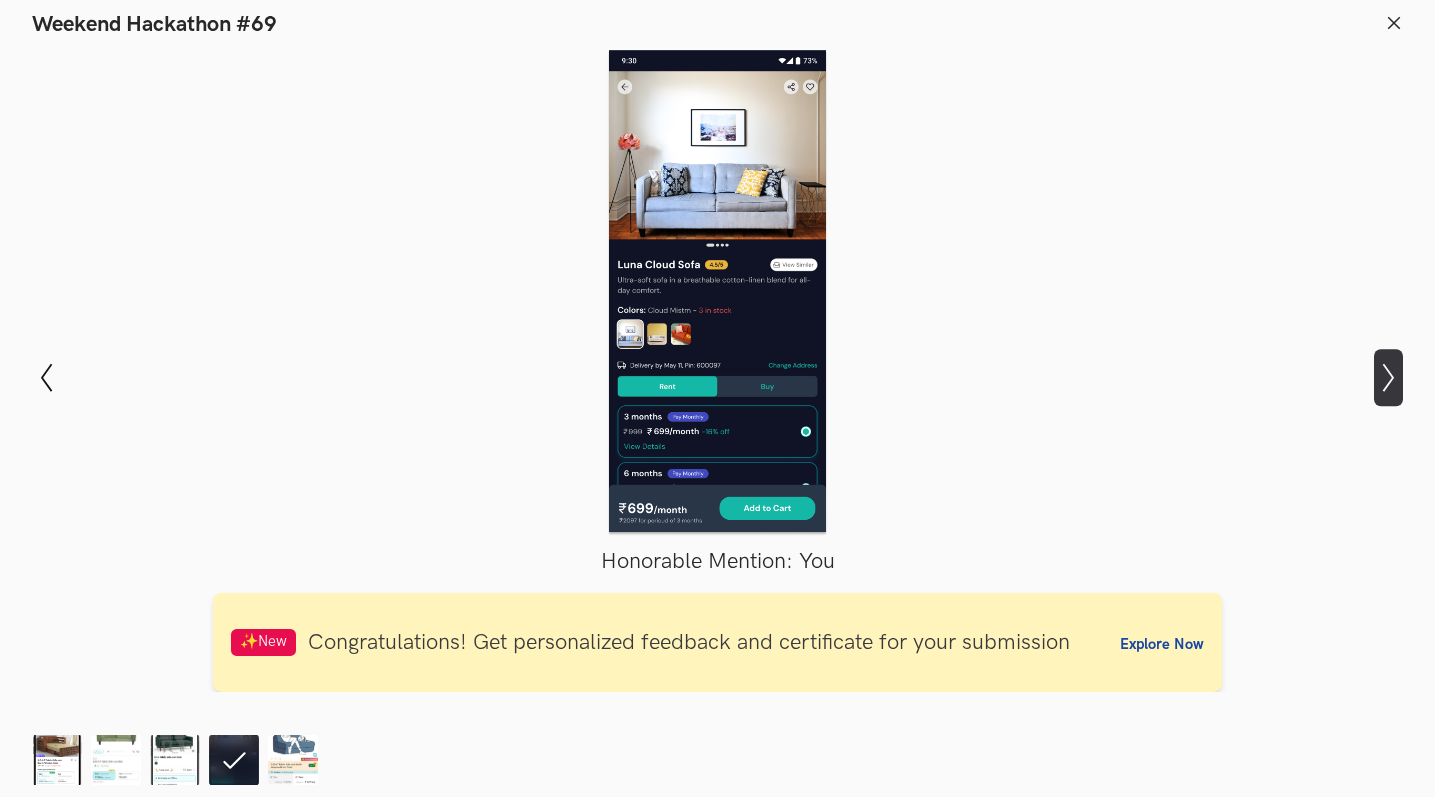 click on "Show next slide" at bounding box center [46, 378] 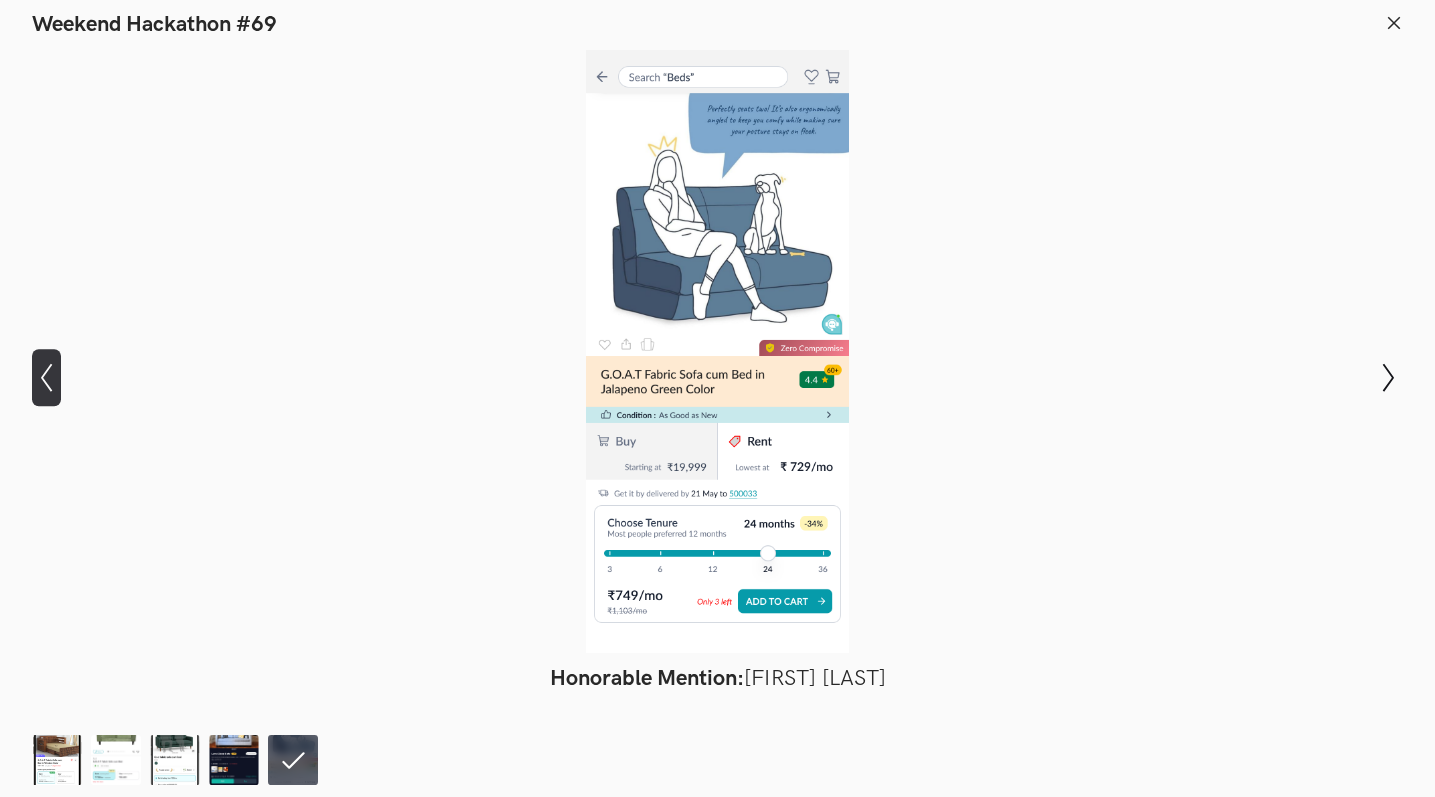 click on "Show previous slide" at bounding box center [46, 377] 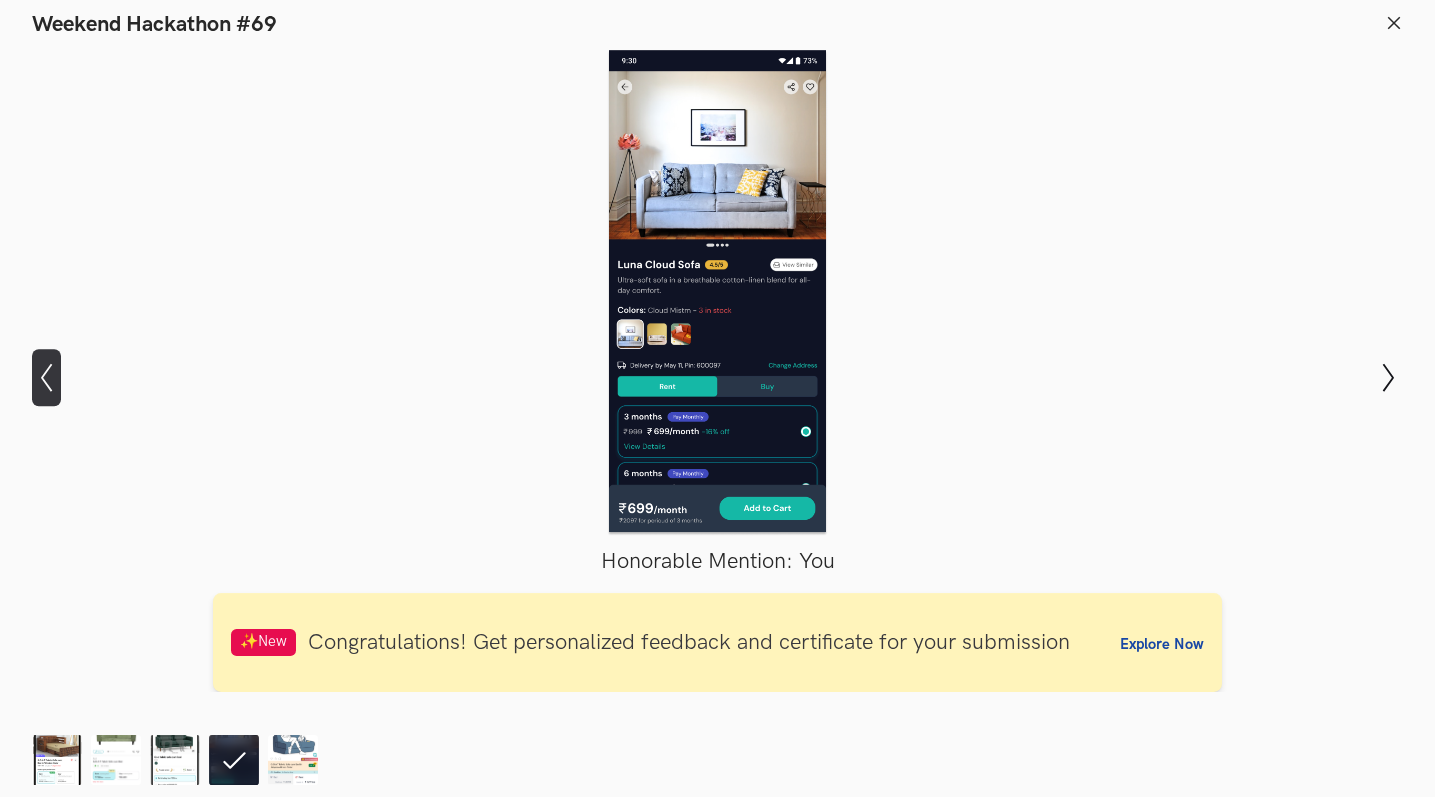click on "Show previous slide" at bounding box center [46, 377] 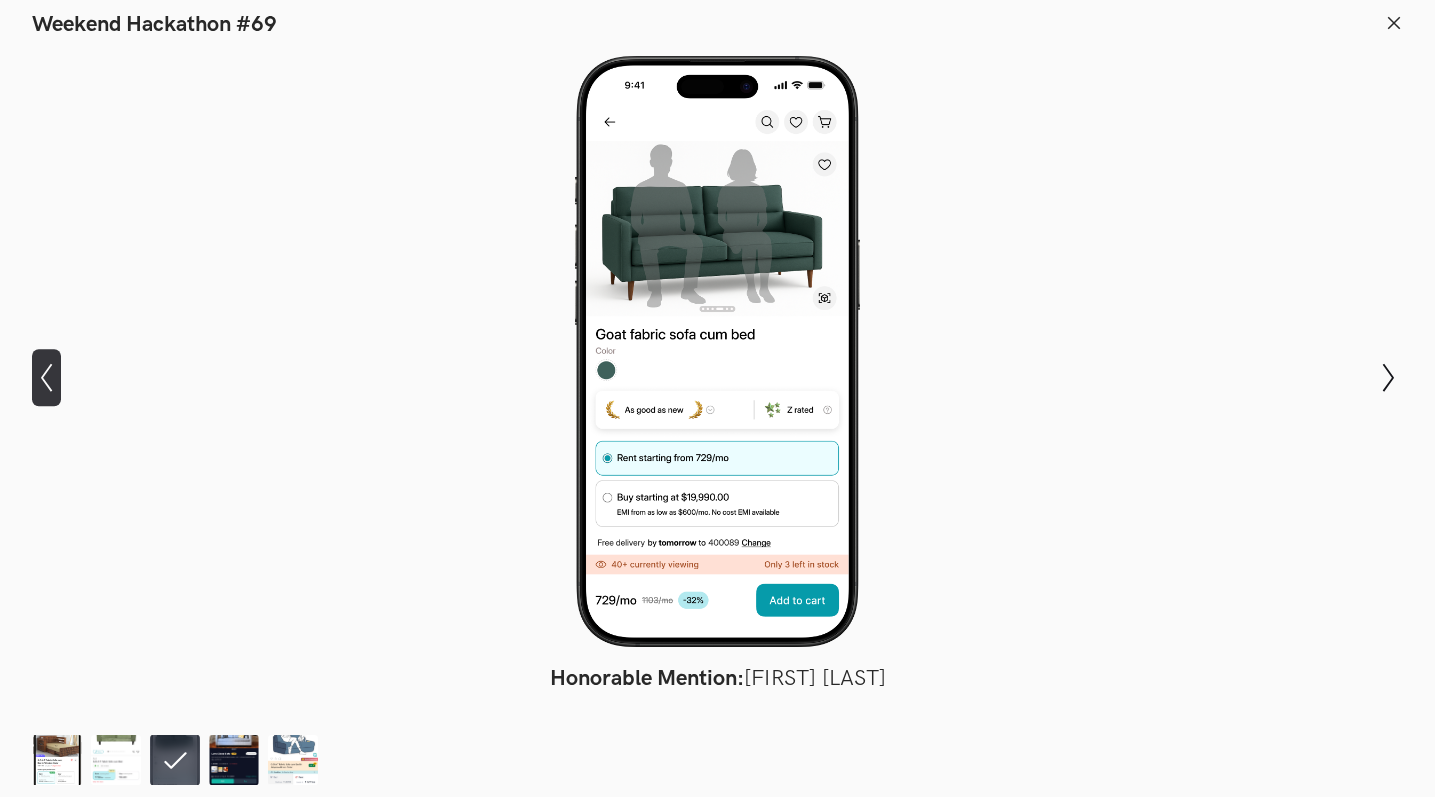 click on "Show previous slide" at bounding box center [46, 377] 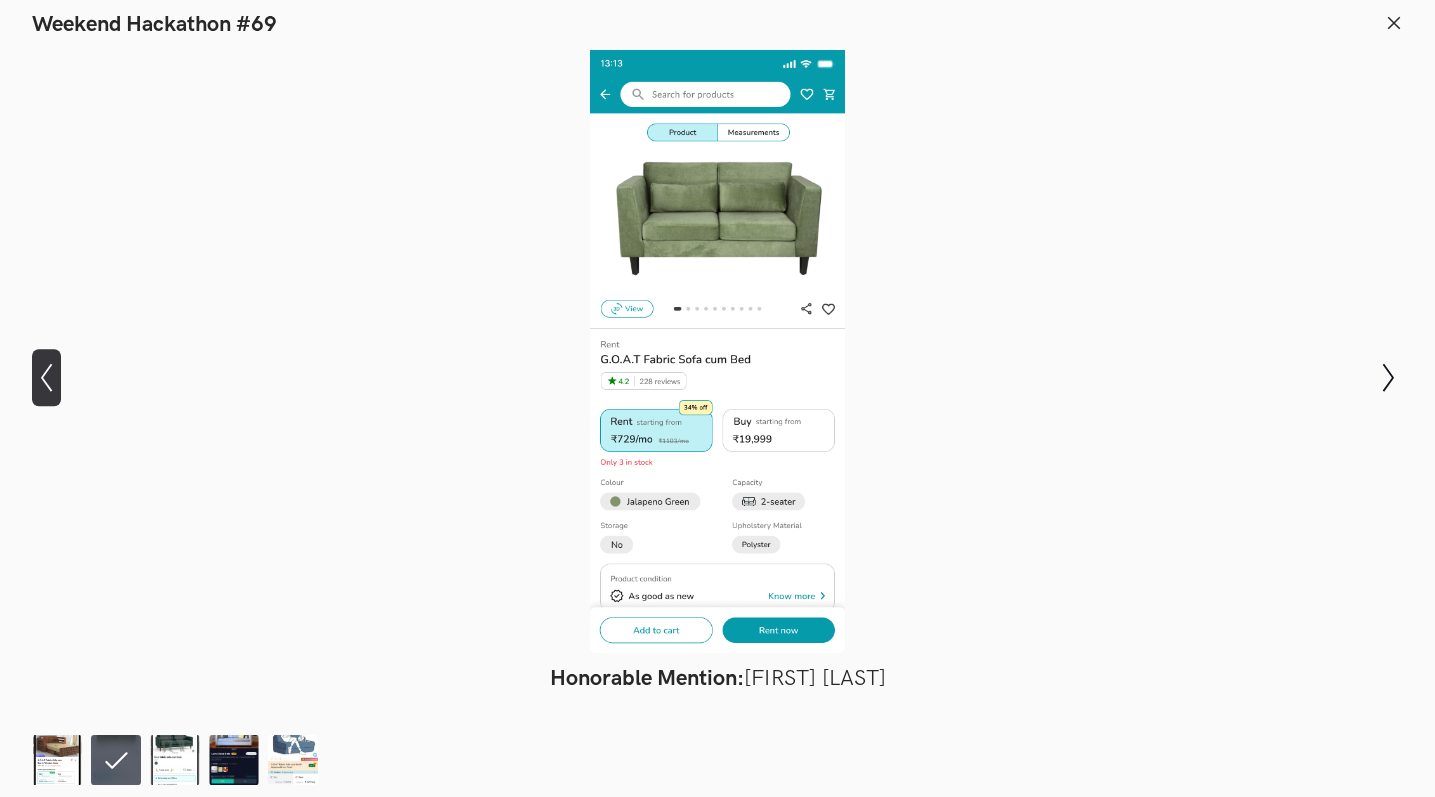 click on "Show previous slide" at bounding box center [46, 377] 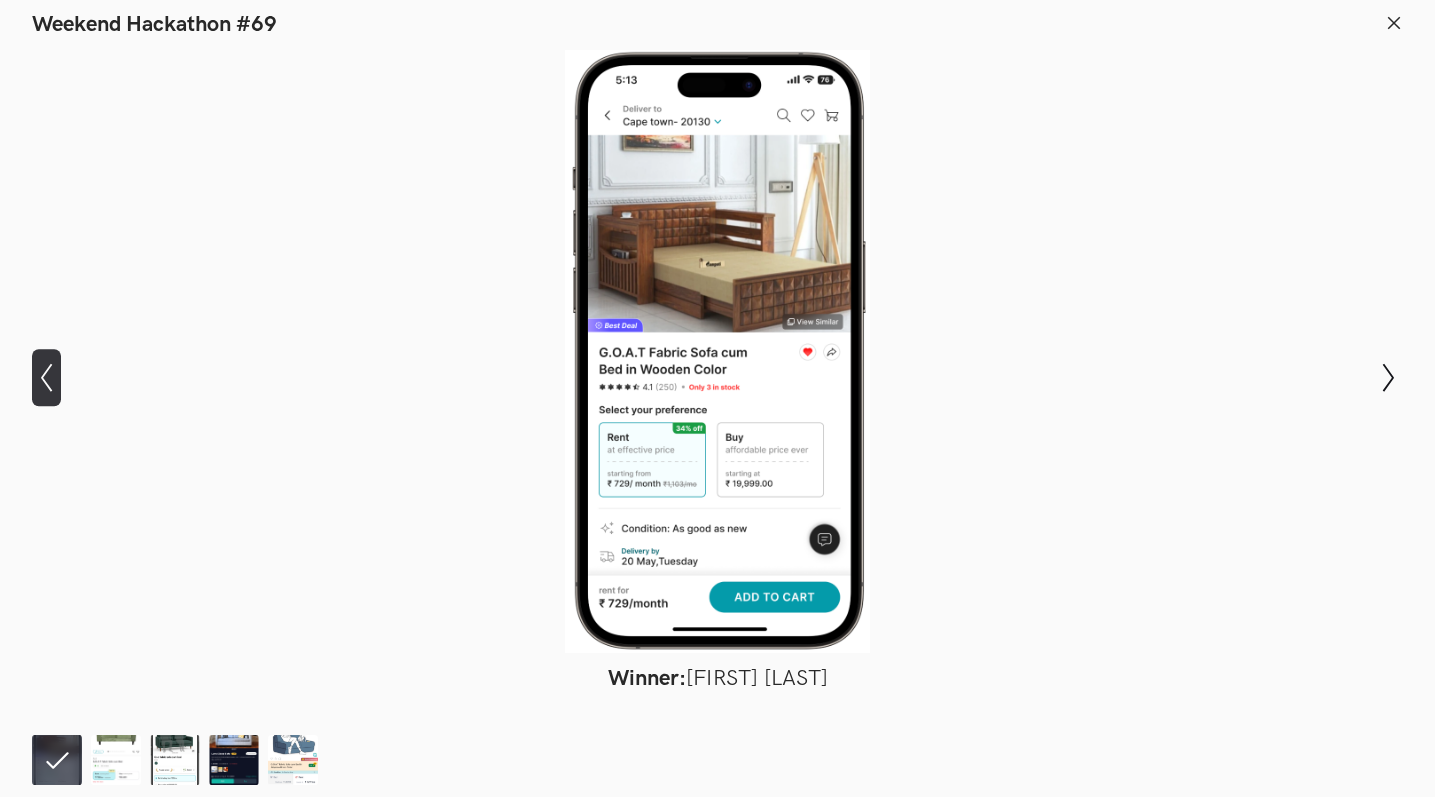 click on "Show previous slide" at bounding box center (46, 377) 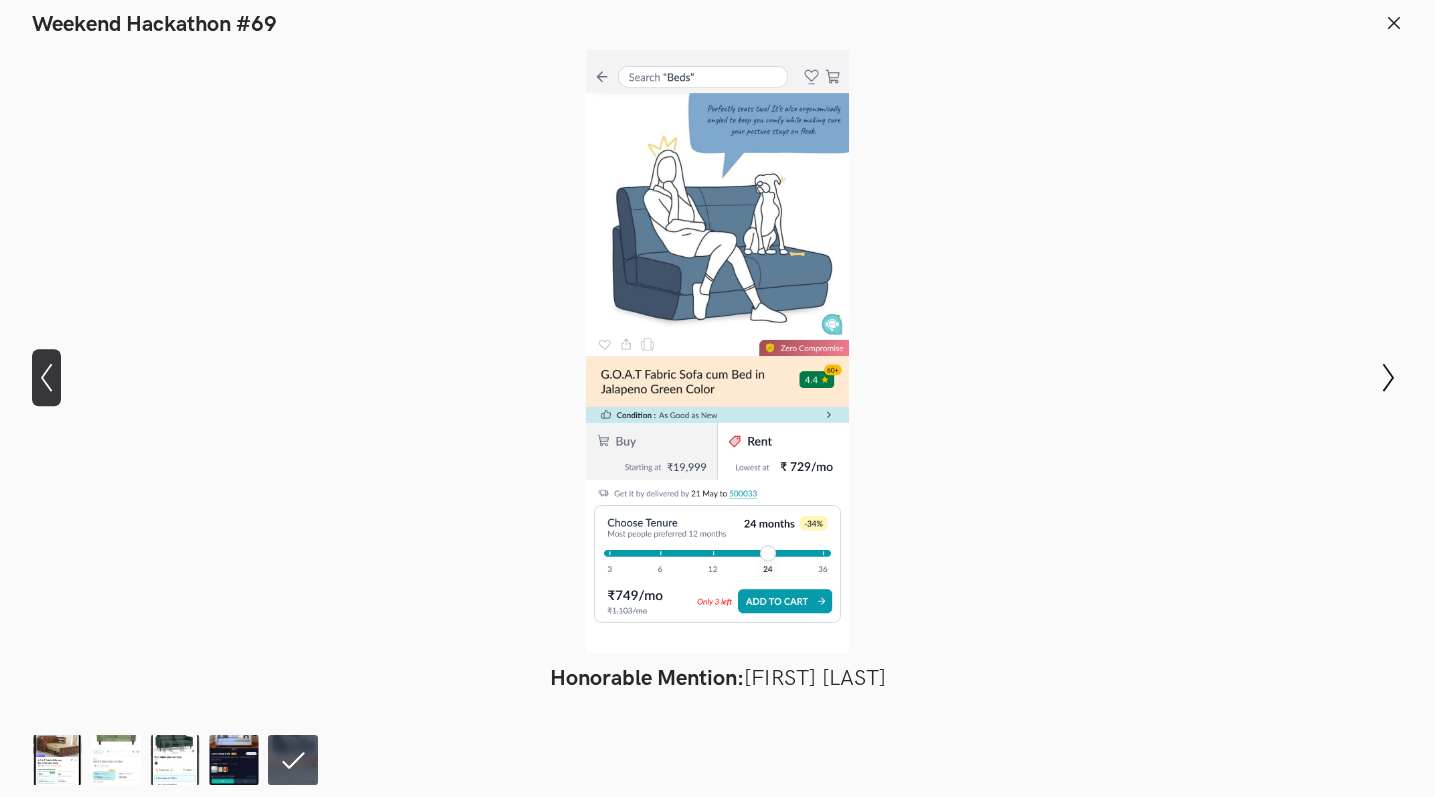 click on "Show previous slide" at bounding box center [46, 377] 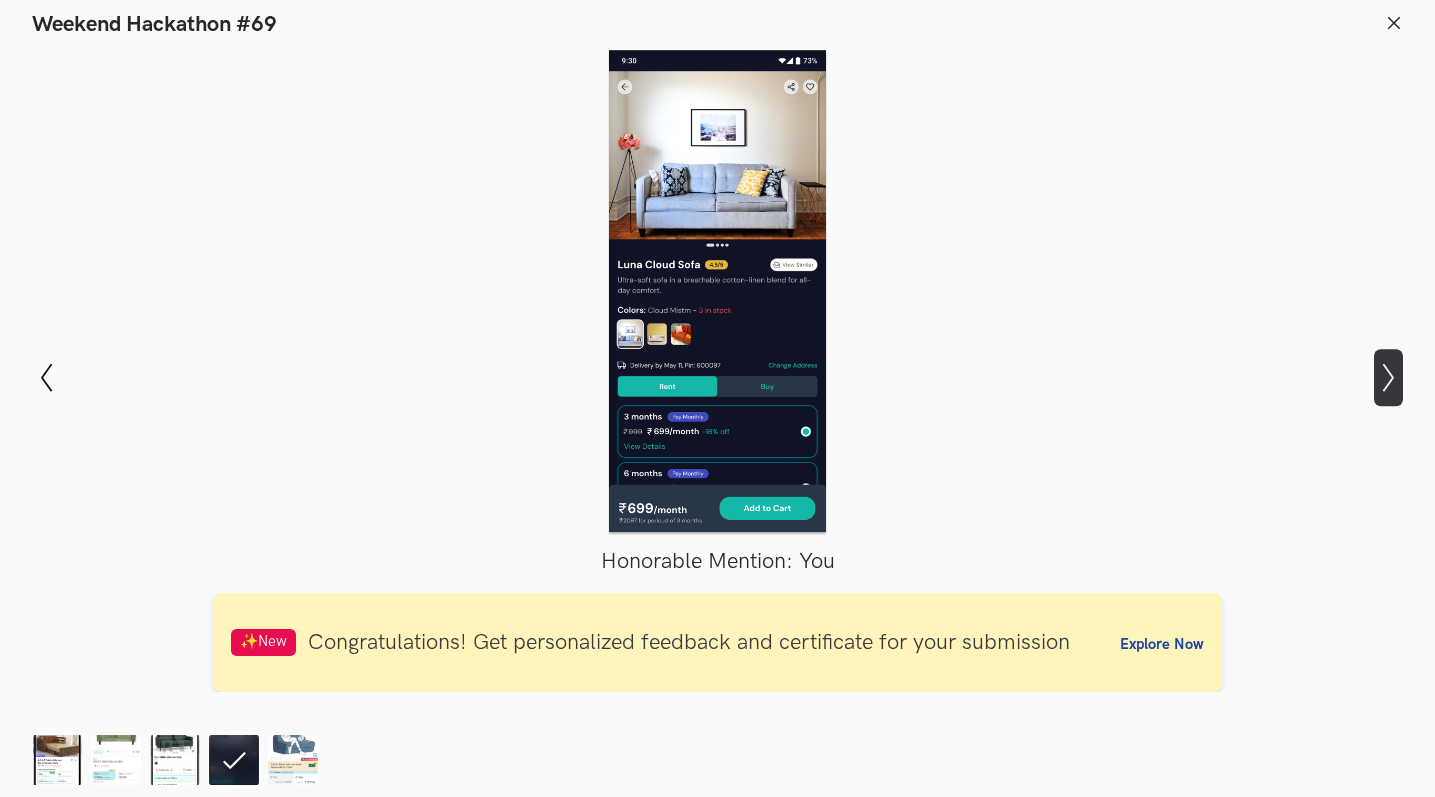 click on "Show next slide" at bounding box center [46, 377] 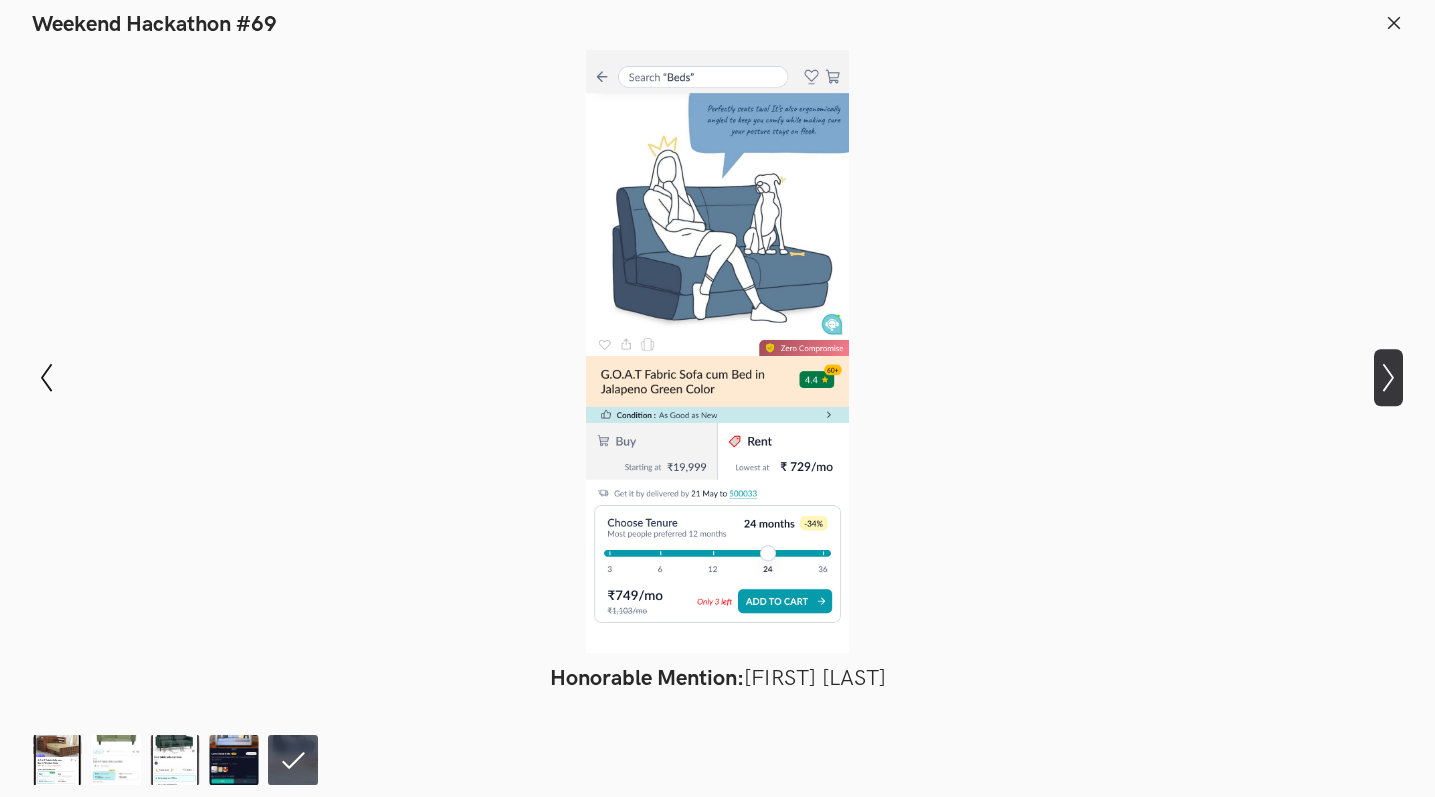 click on "Show next slide" at bounding box center (46, 377) 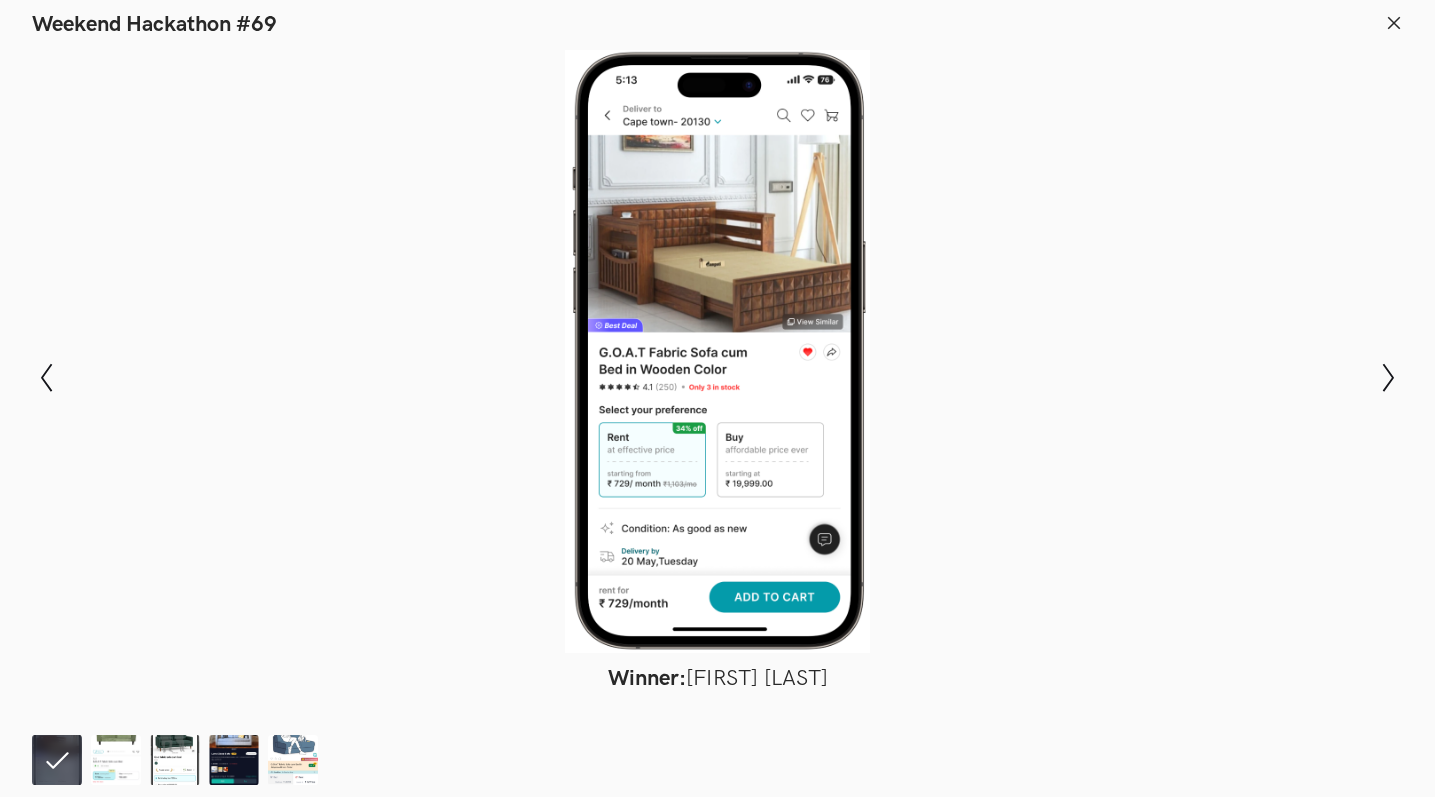 type 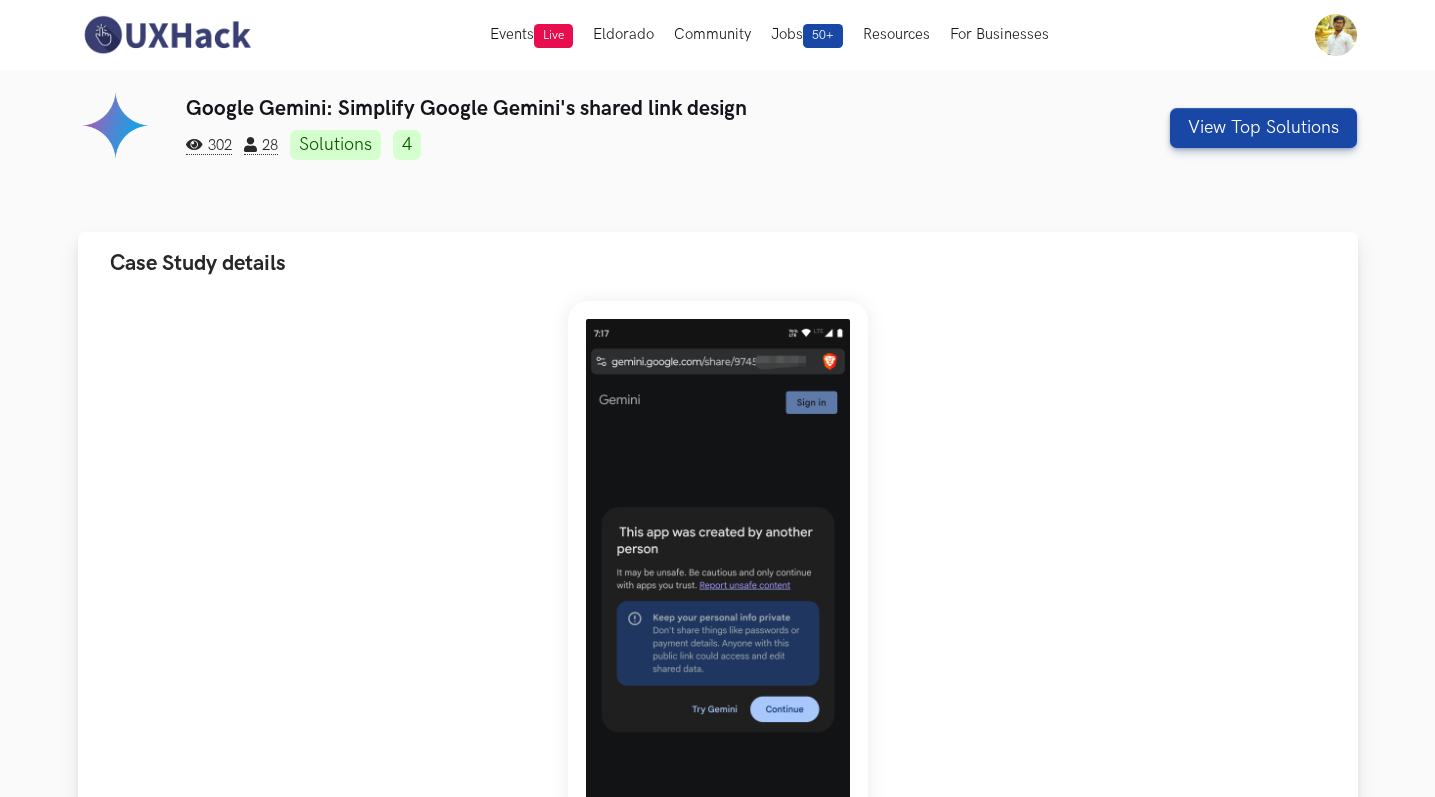 scroll, scrollTop: 0, scrollLeft: 0, axis: both 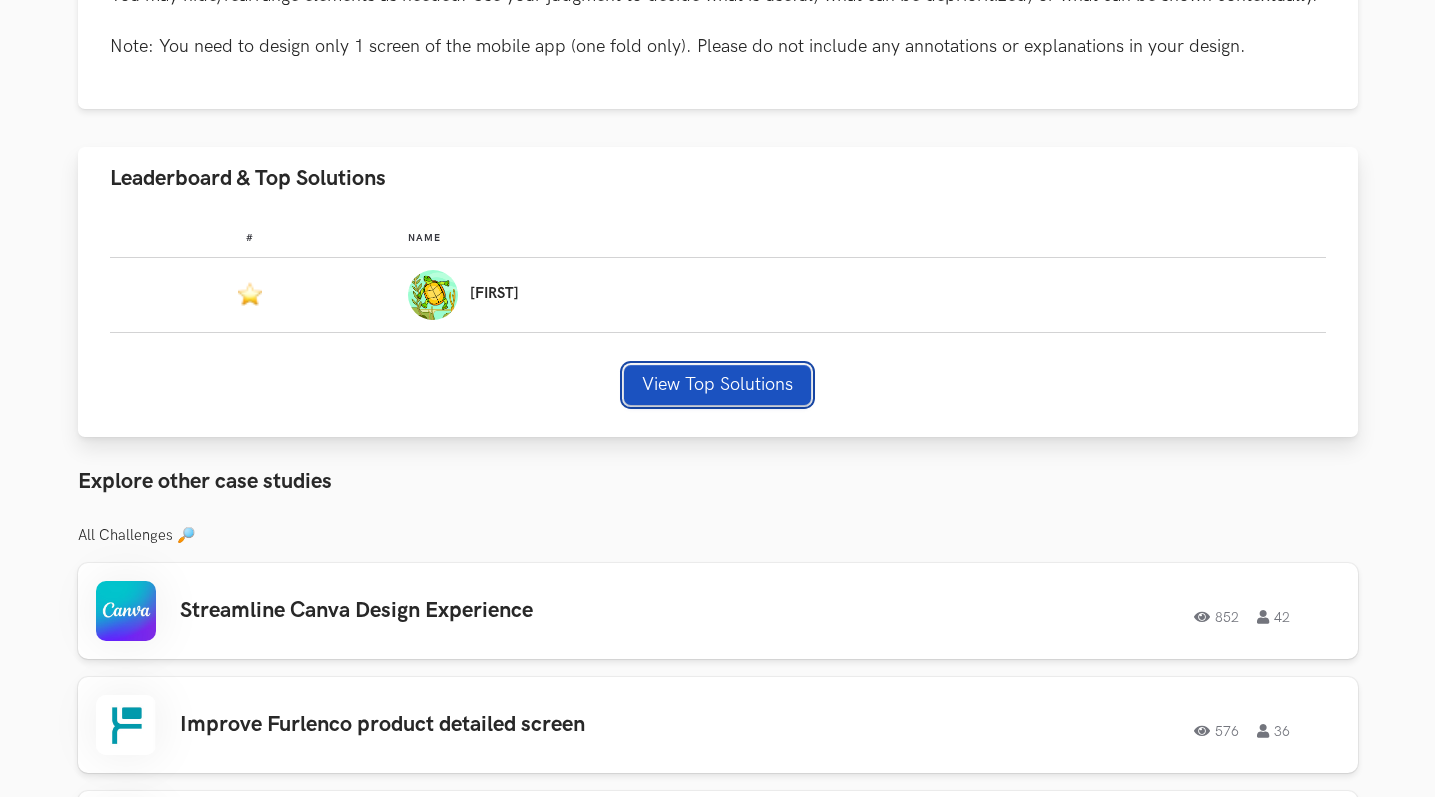 click on "View Top Solutions" at bounding box center [717, 385] 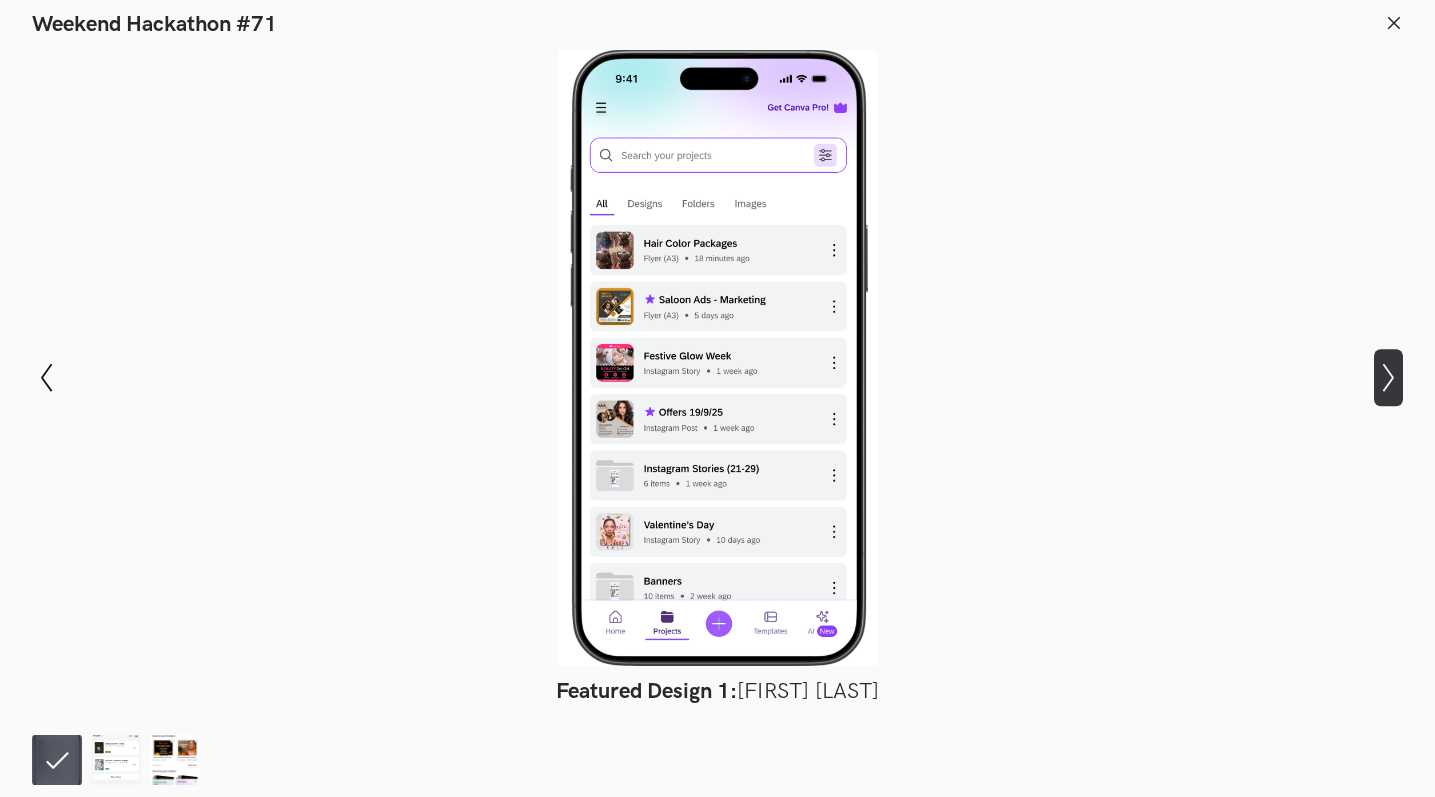 click on "Show next slide" at bounding box center (46, 377) 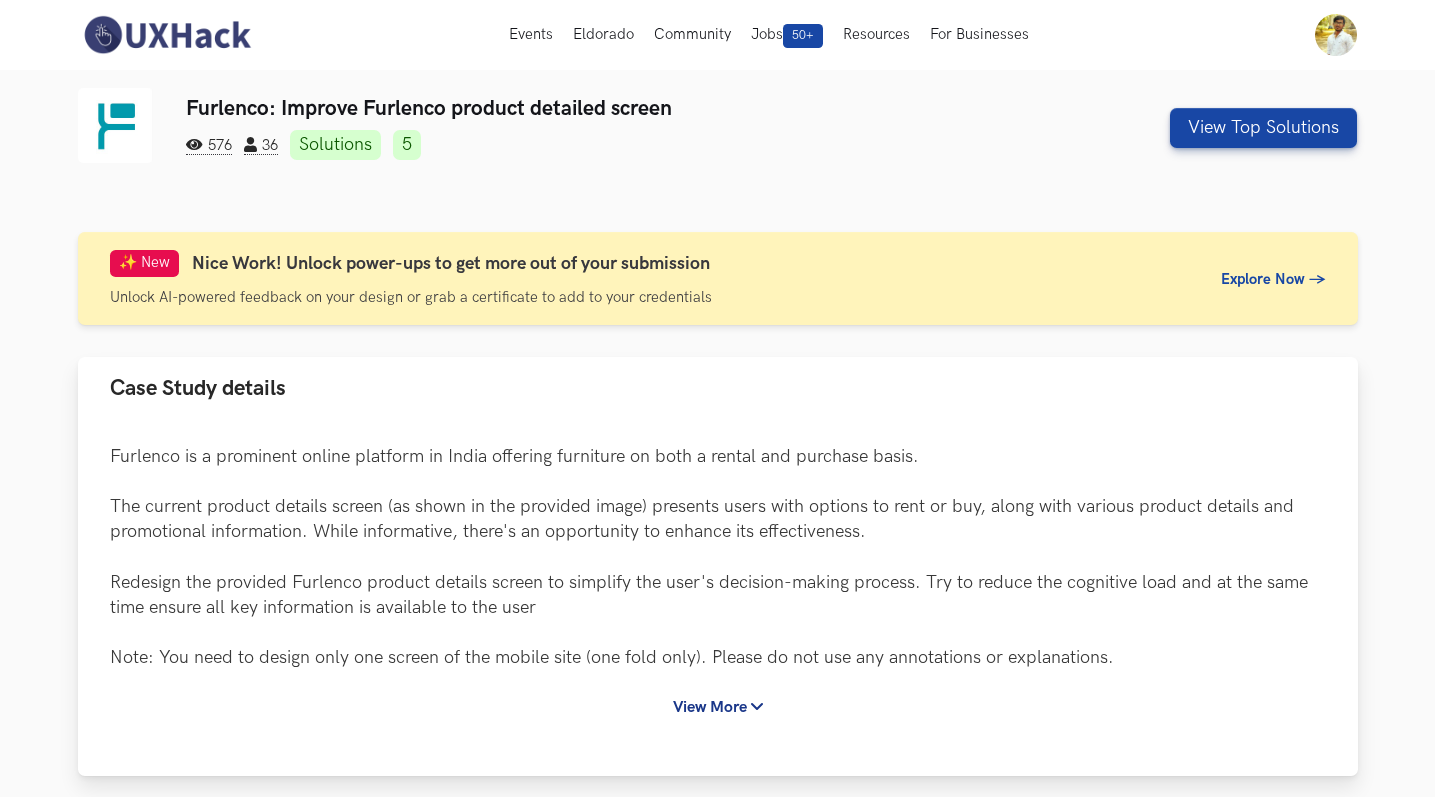 scroll, scrollTop: 0, scrollLeft: 0, axis: both 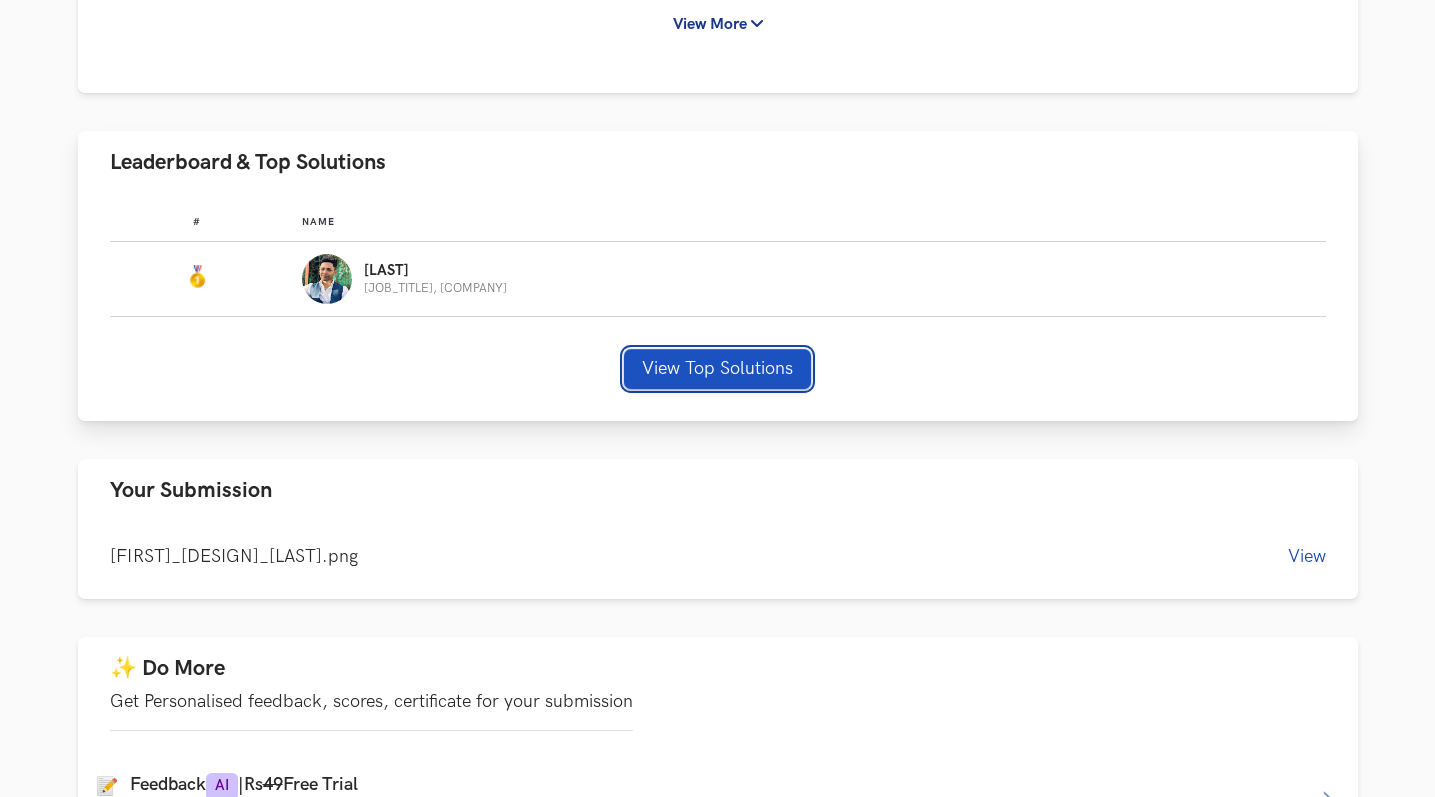 click on "View Top Solutions" at bounding box center (717, 369) 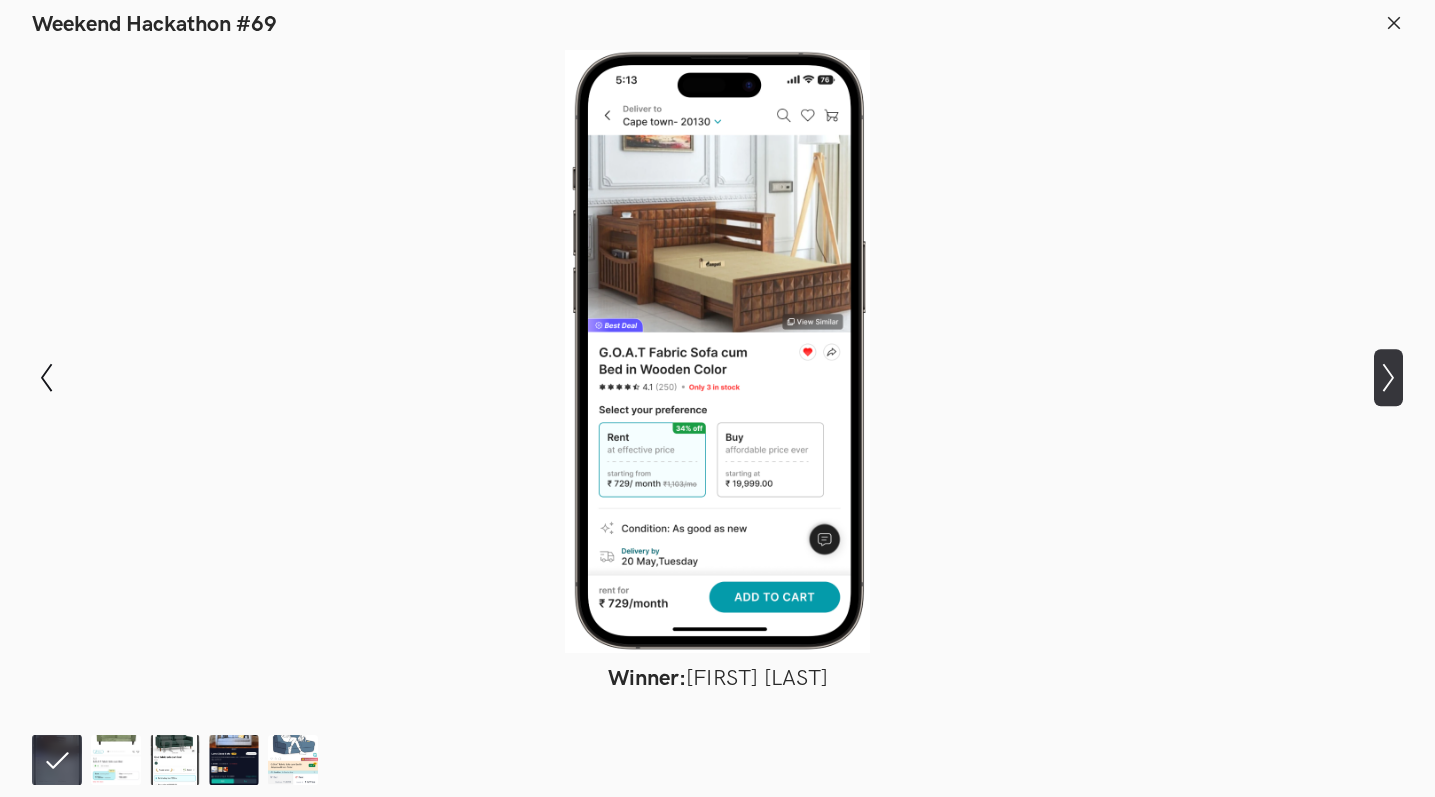 click on "Show next slide" at bounding box center (46, 377) 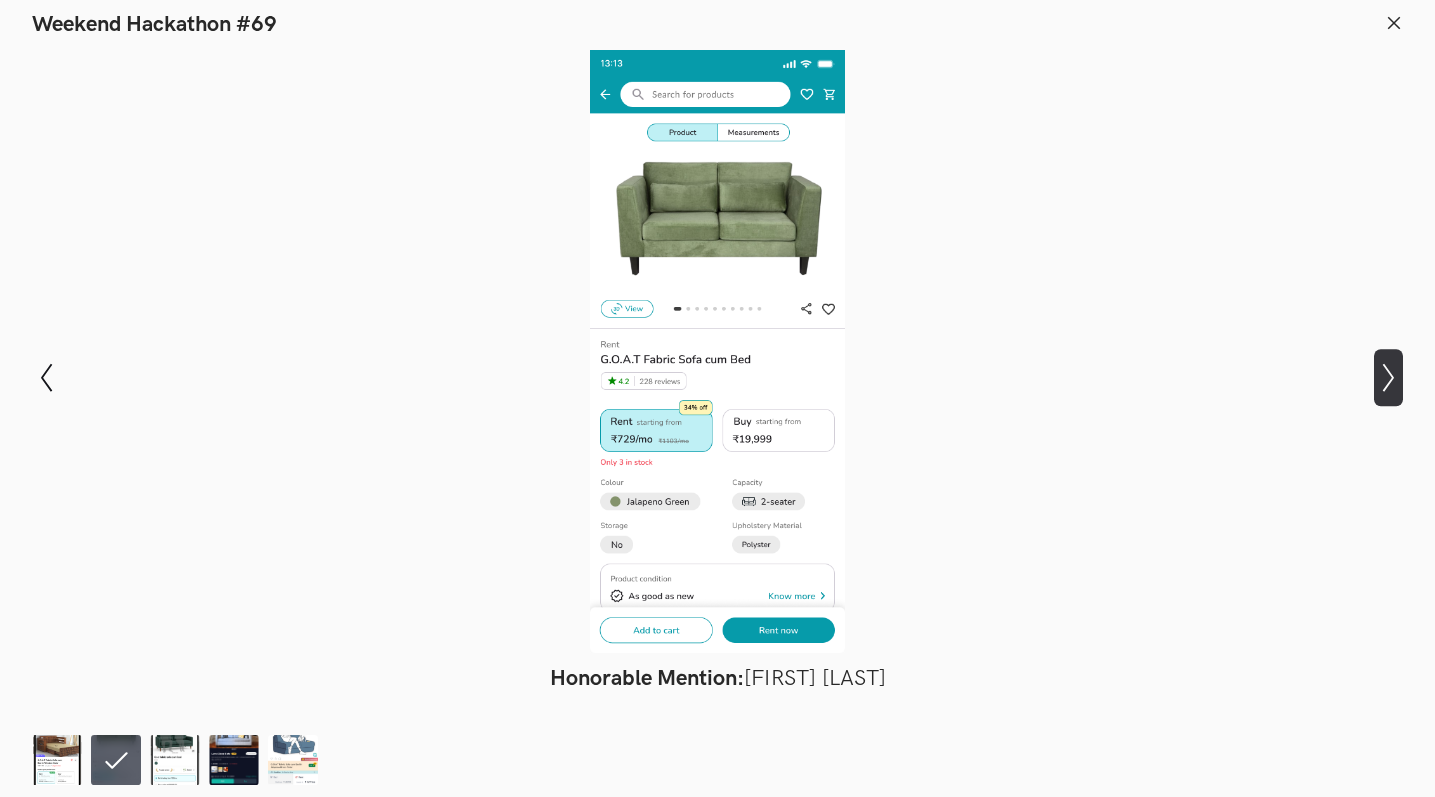click on "Show next slide" at bounding box center [46, 377] 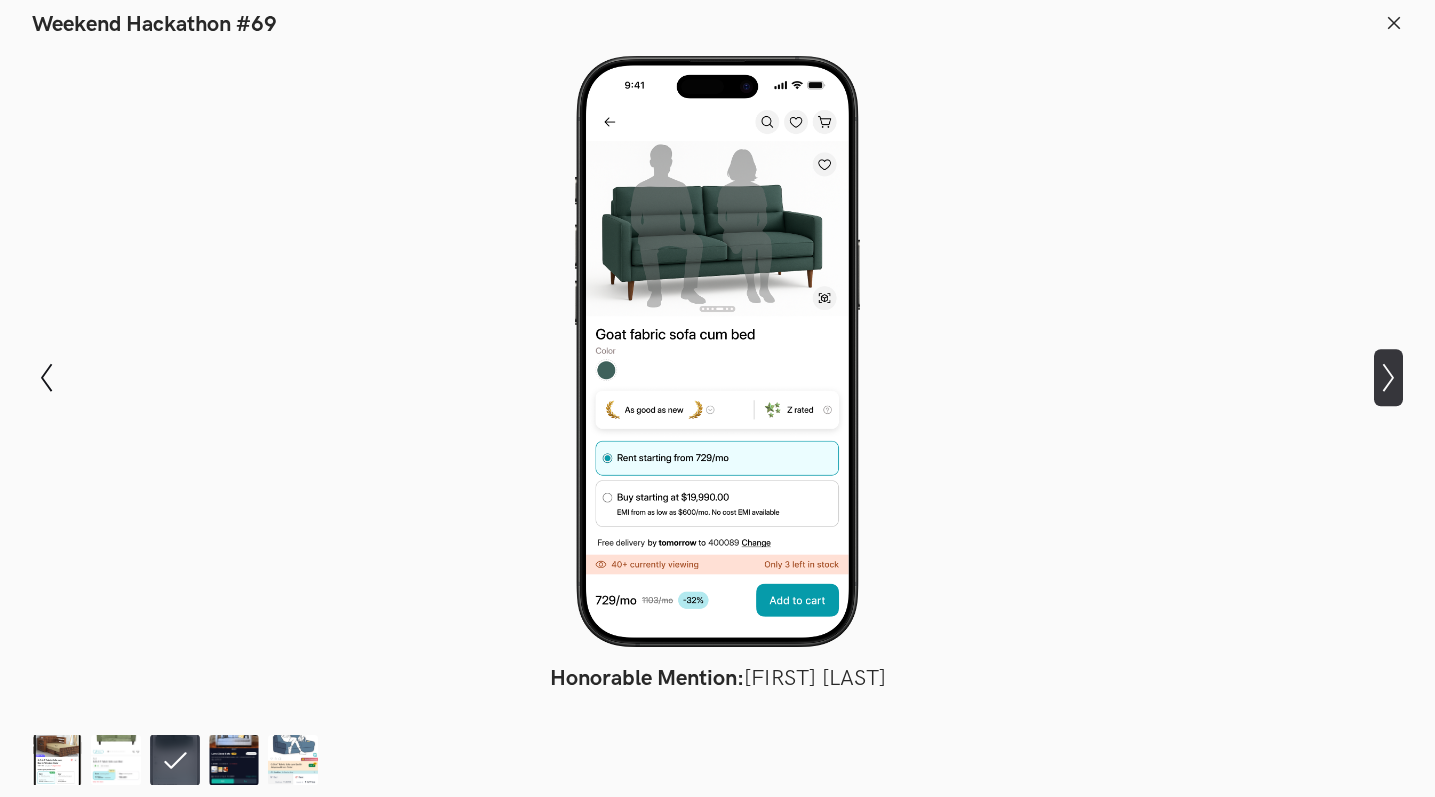 click on "Show next slide" at bounding box center [46, 377] 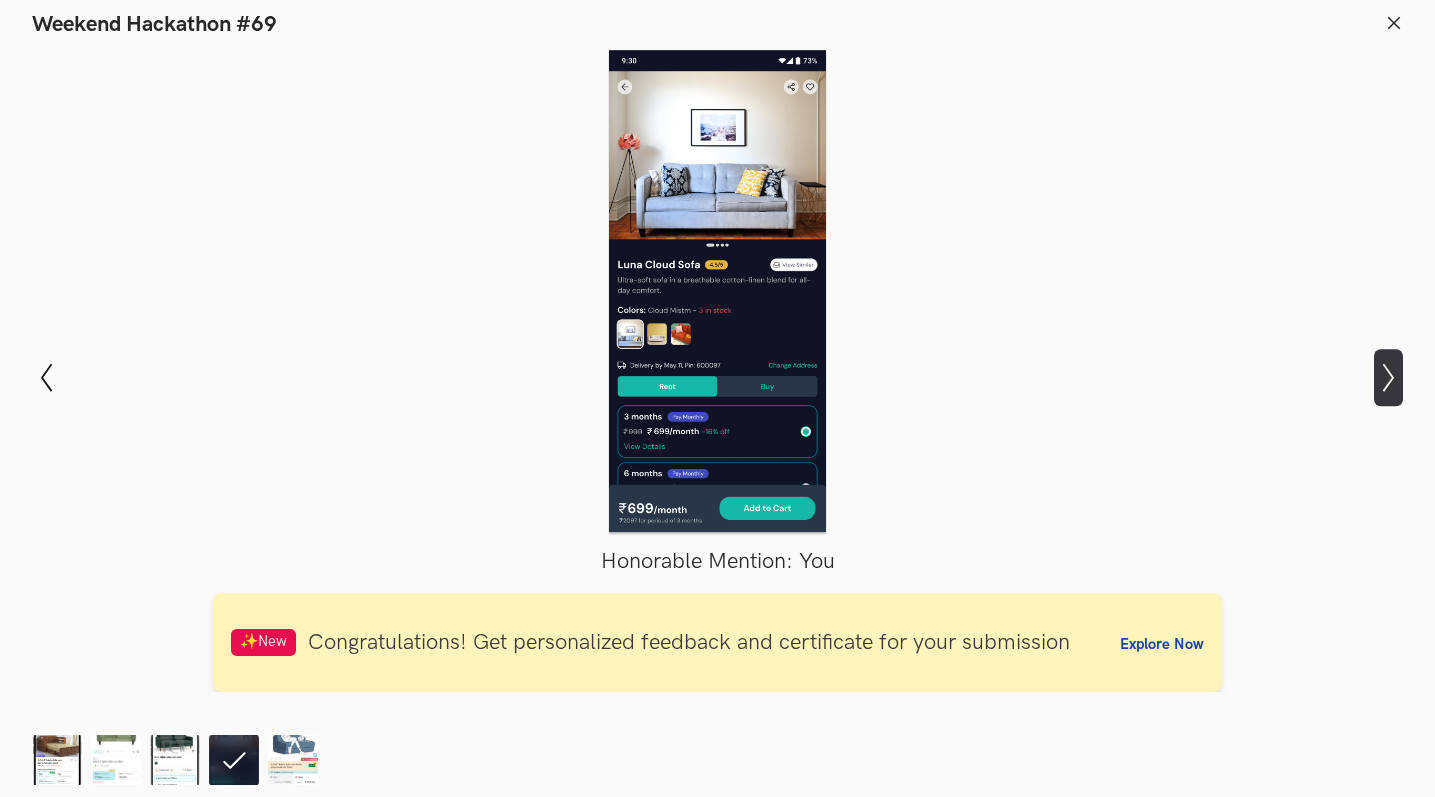type 